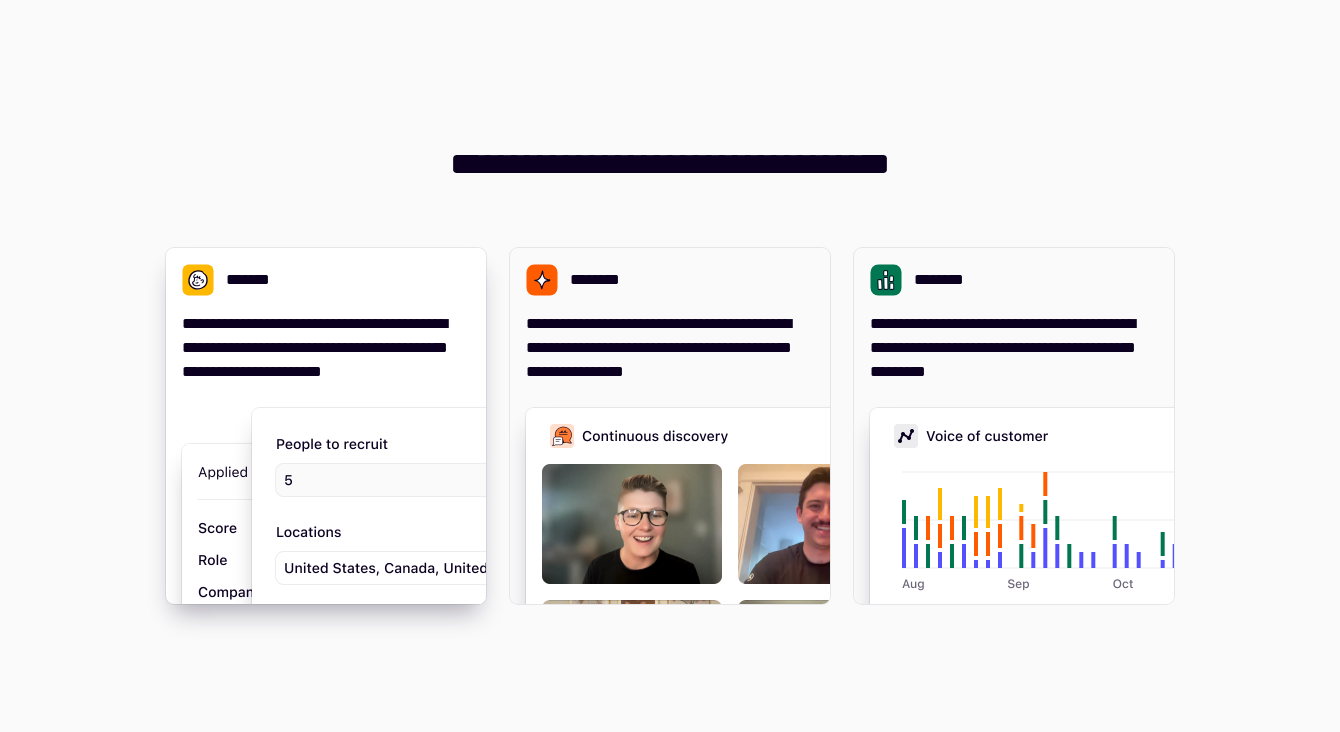 scroll, scrollTop: 0, scrollLeft: 0, axis: both 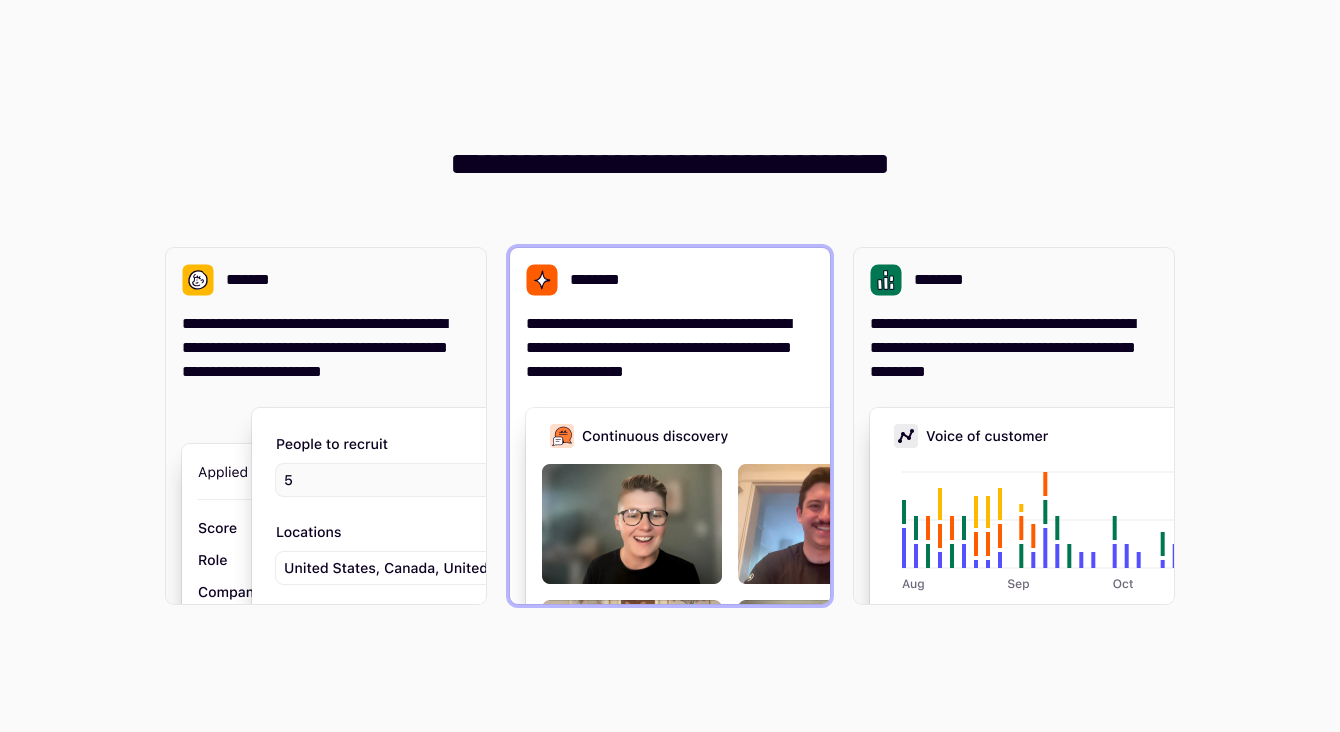 click on "**********" at bounding box center [670, 348] 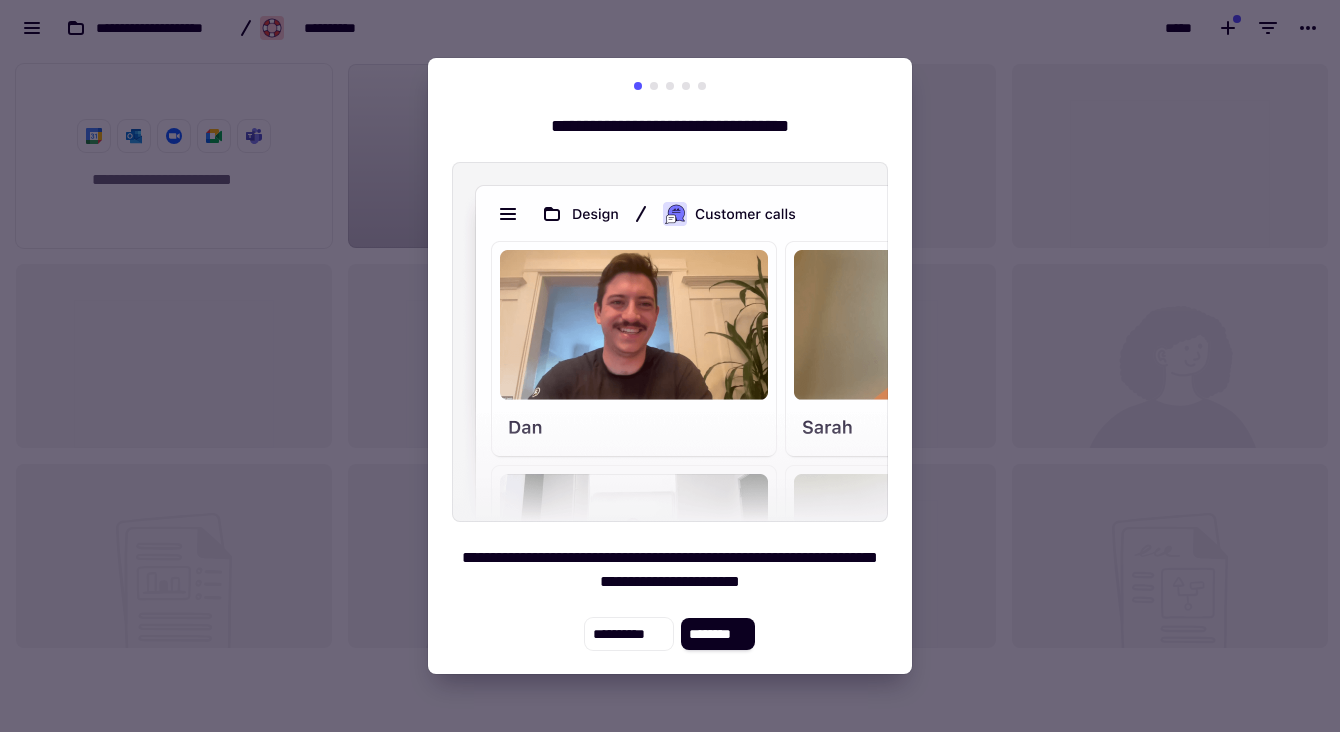 scroll, scrollTop: 16, scrollLeft: 16, axis: both 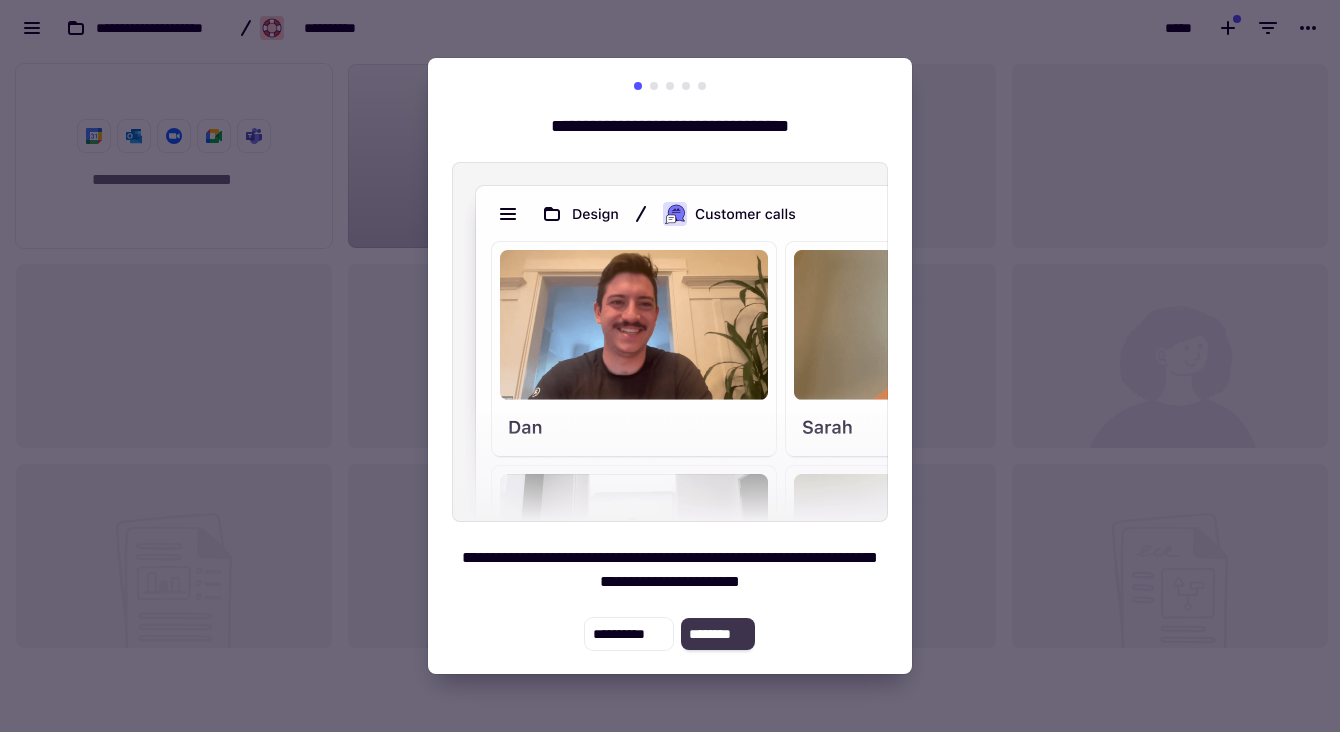 click on "********" 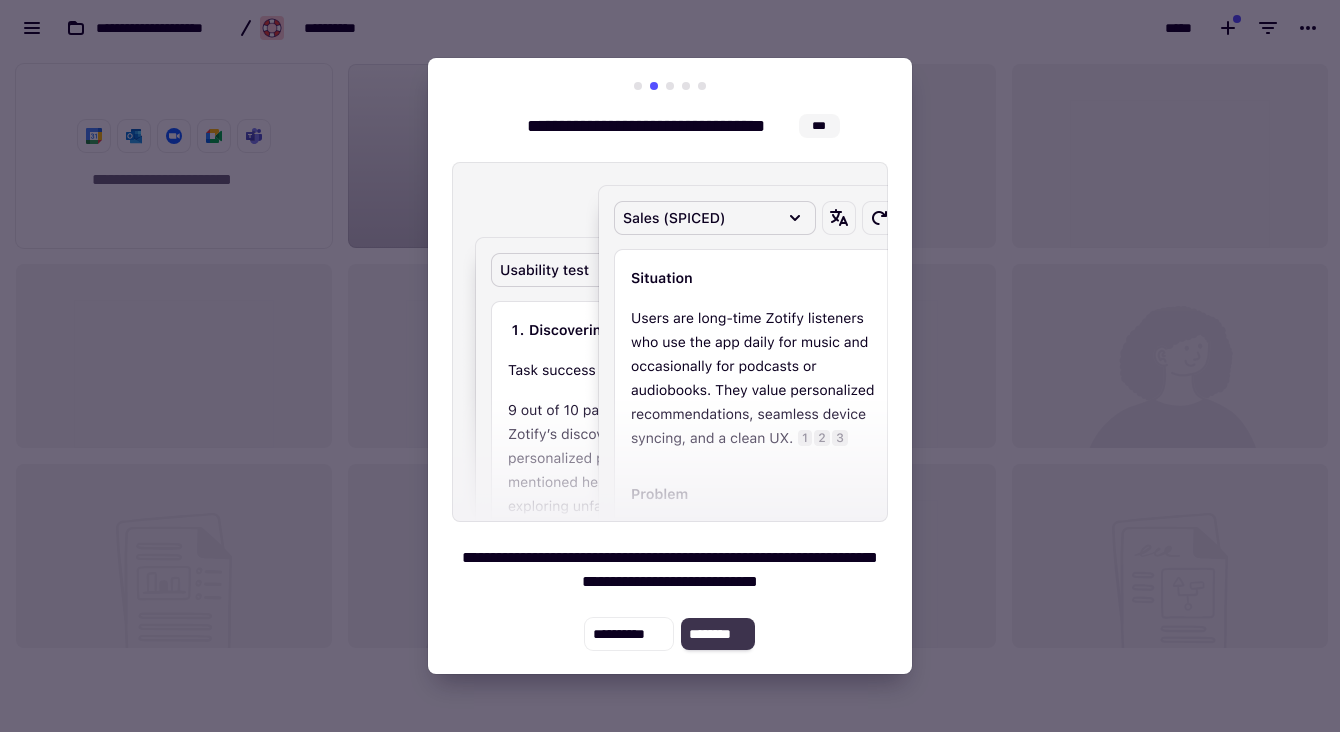click on "********" 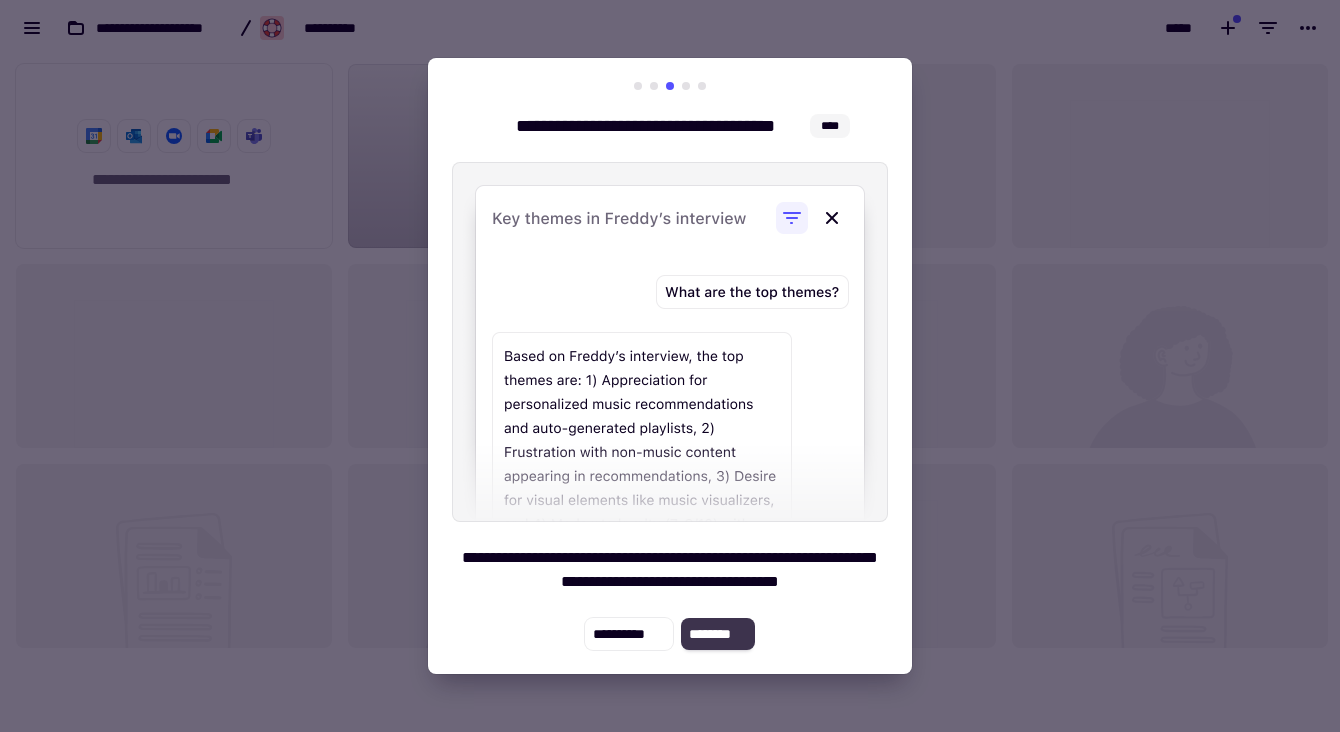 click on "********" 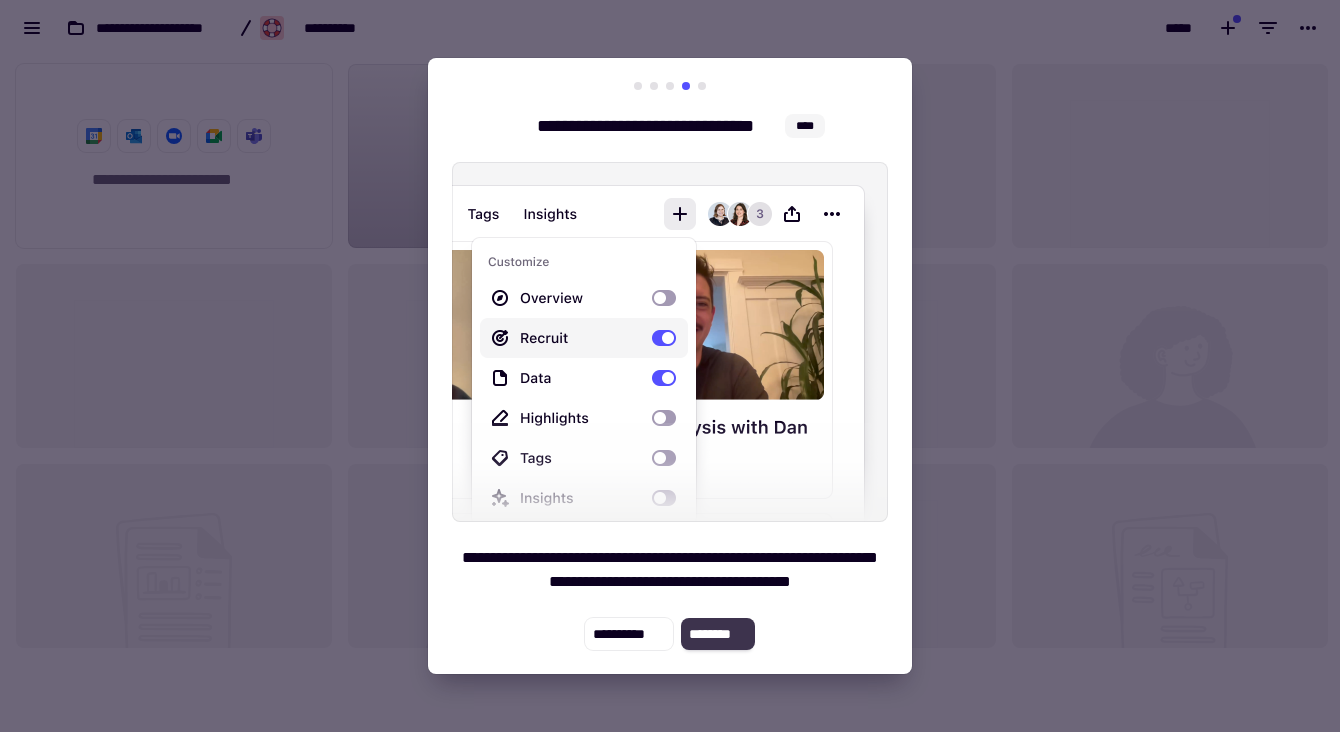 click on "********" 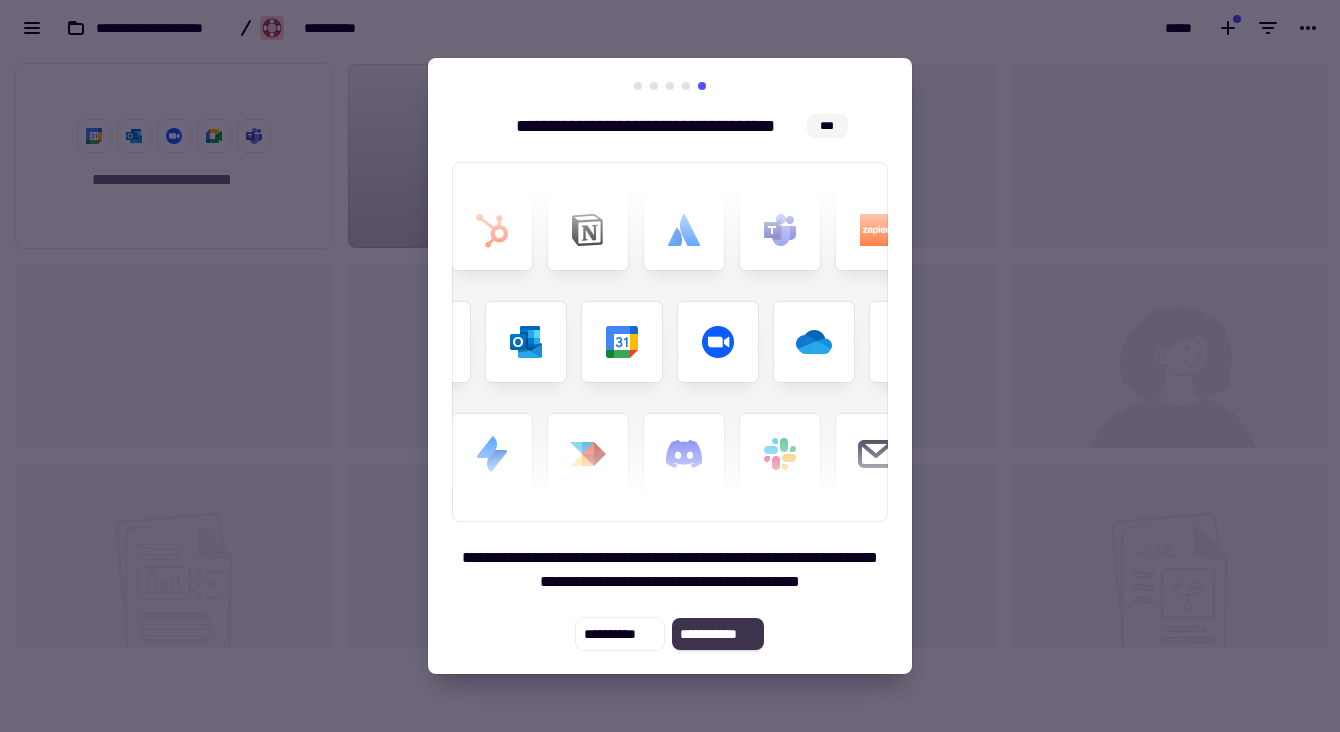 click on "**********" 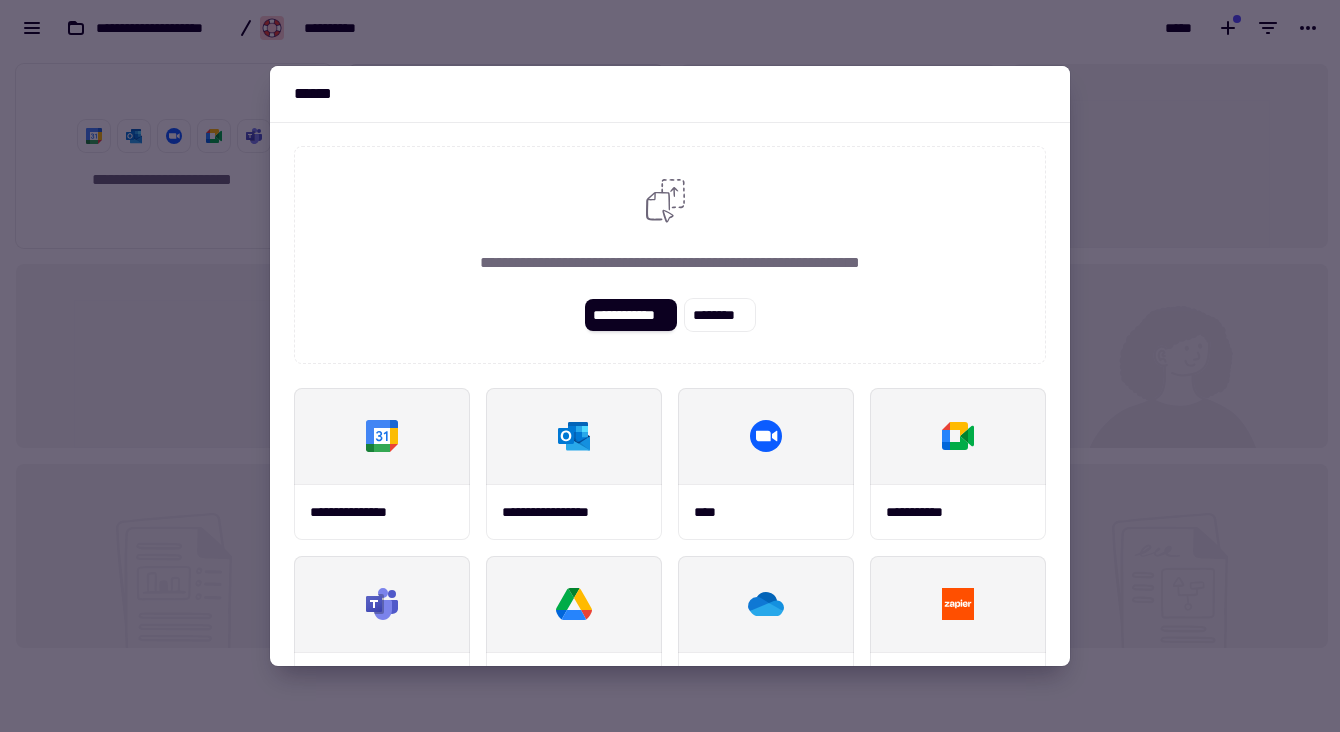 click at bounding box center (670, 366) 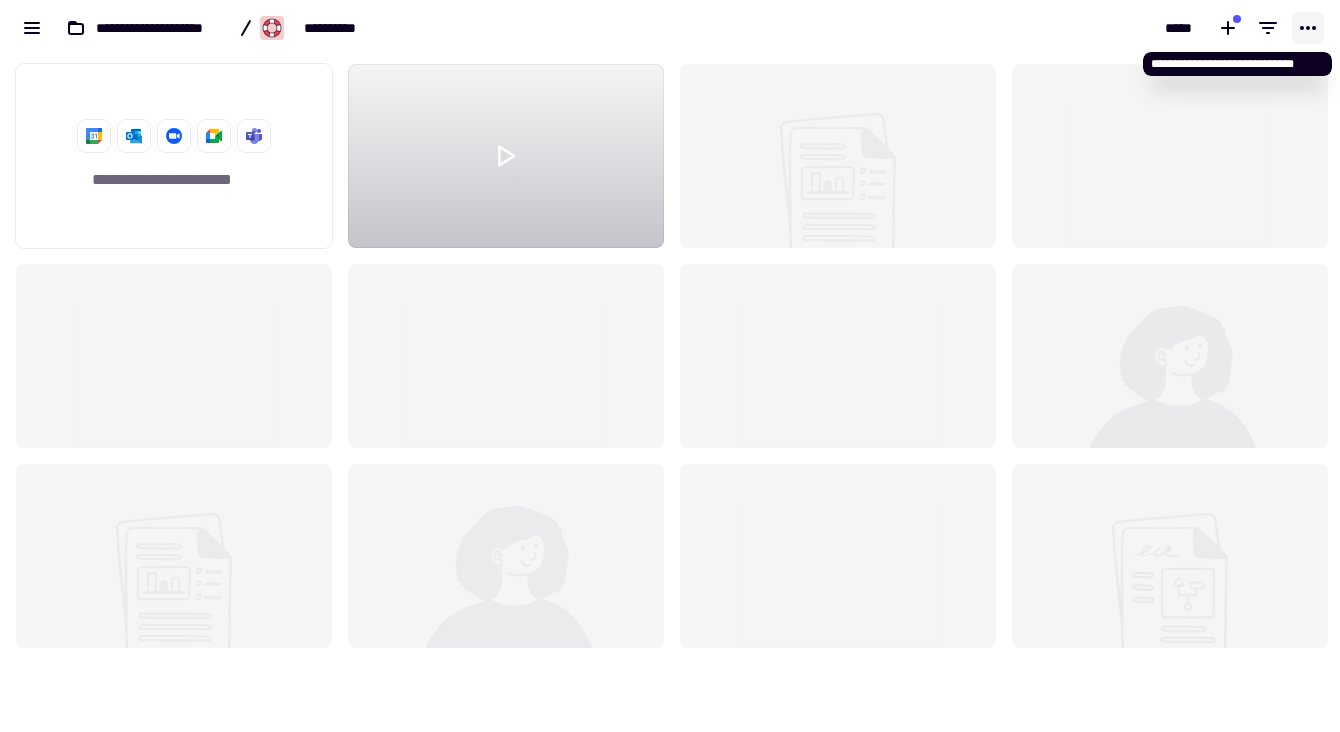 click 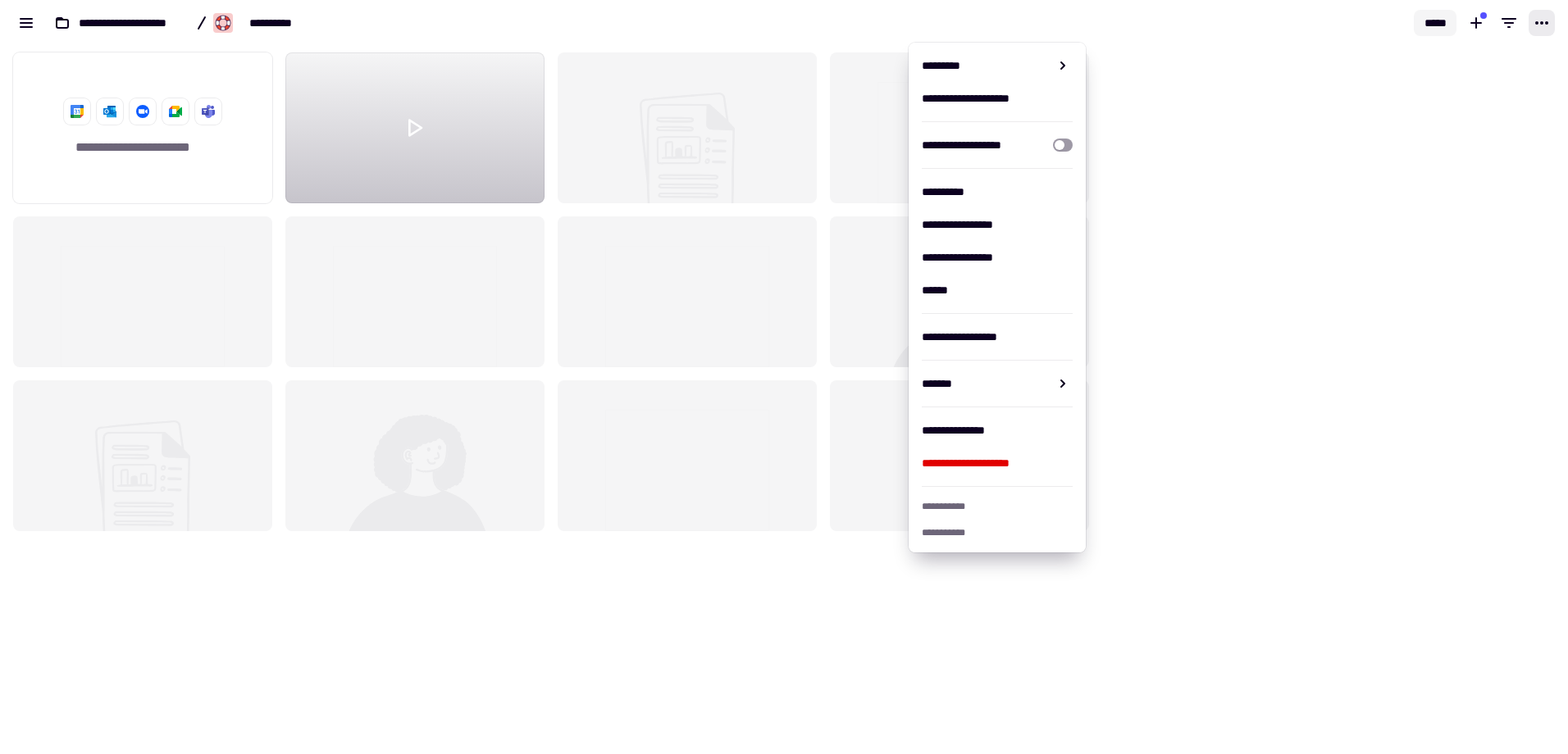 scroll, scrollTop: 13, scrollLeft: 13, axis: both 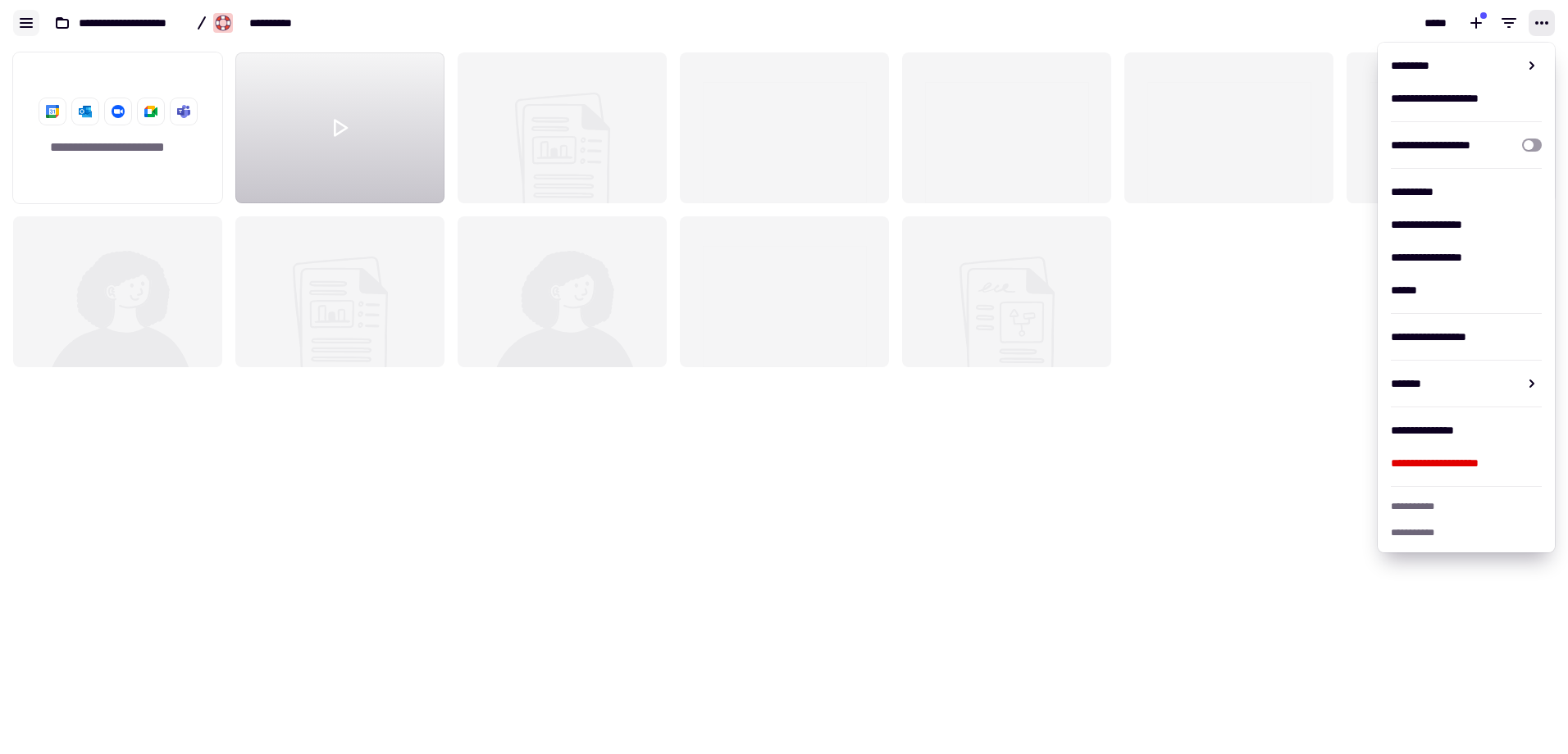 click 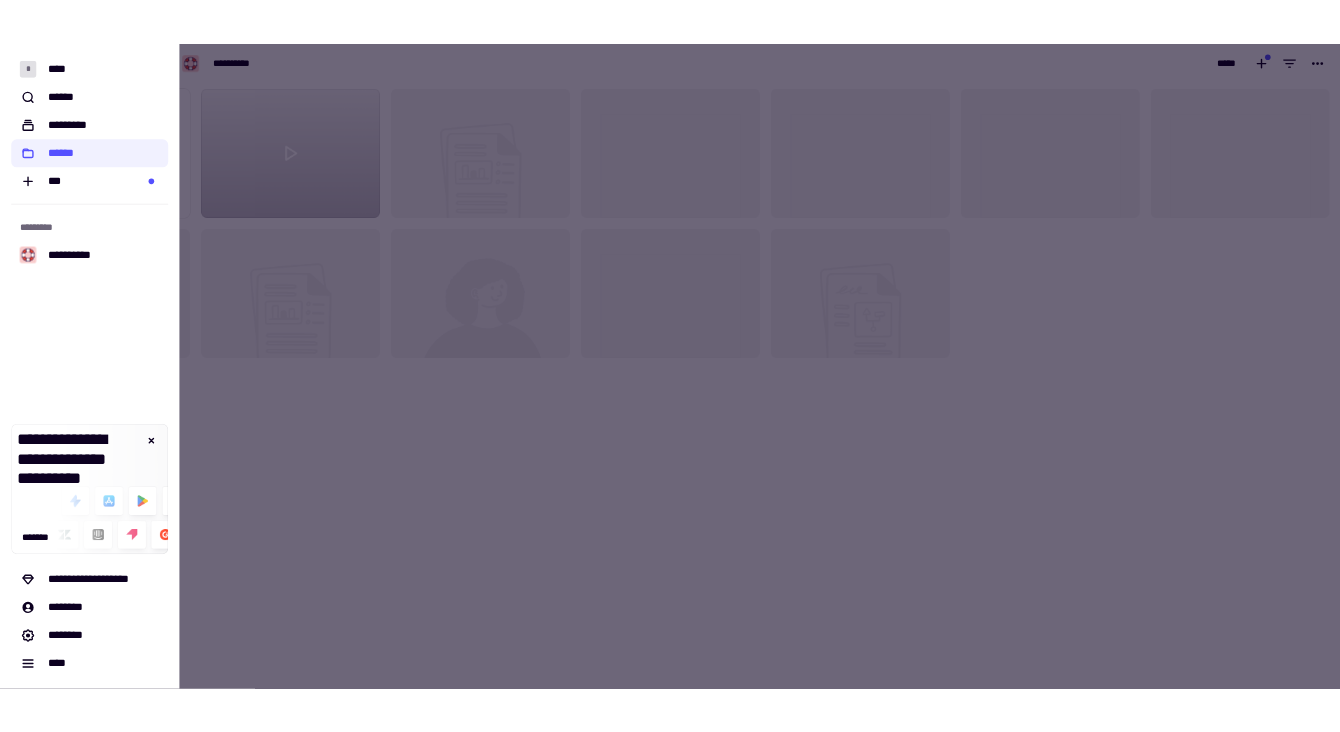 scroll, scrollTop: 661, scrollLeft: 1325, axis: both 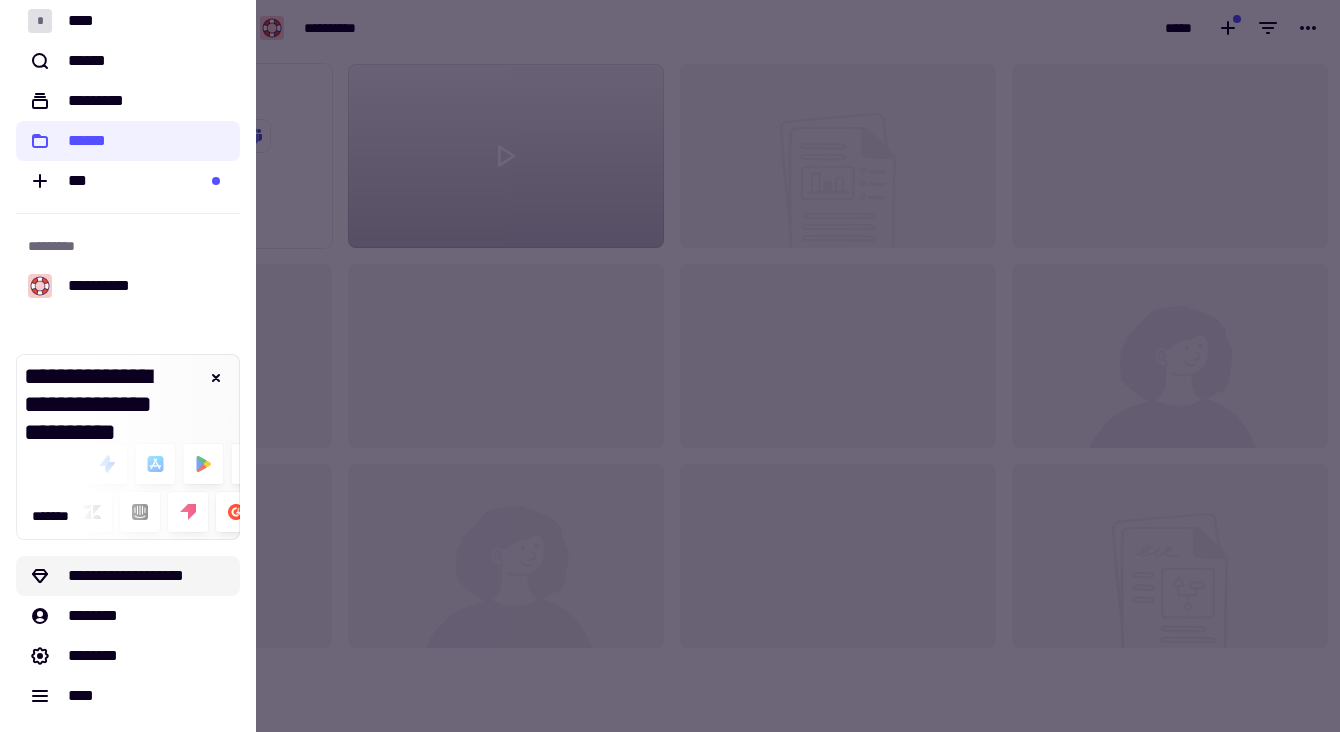 click on "**********" 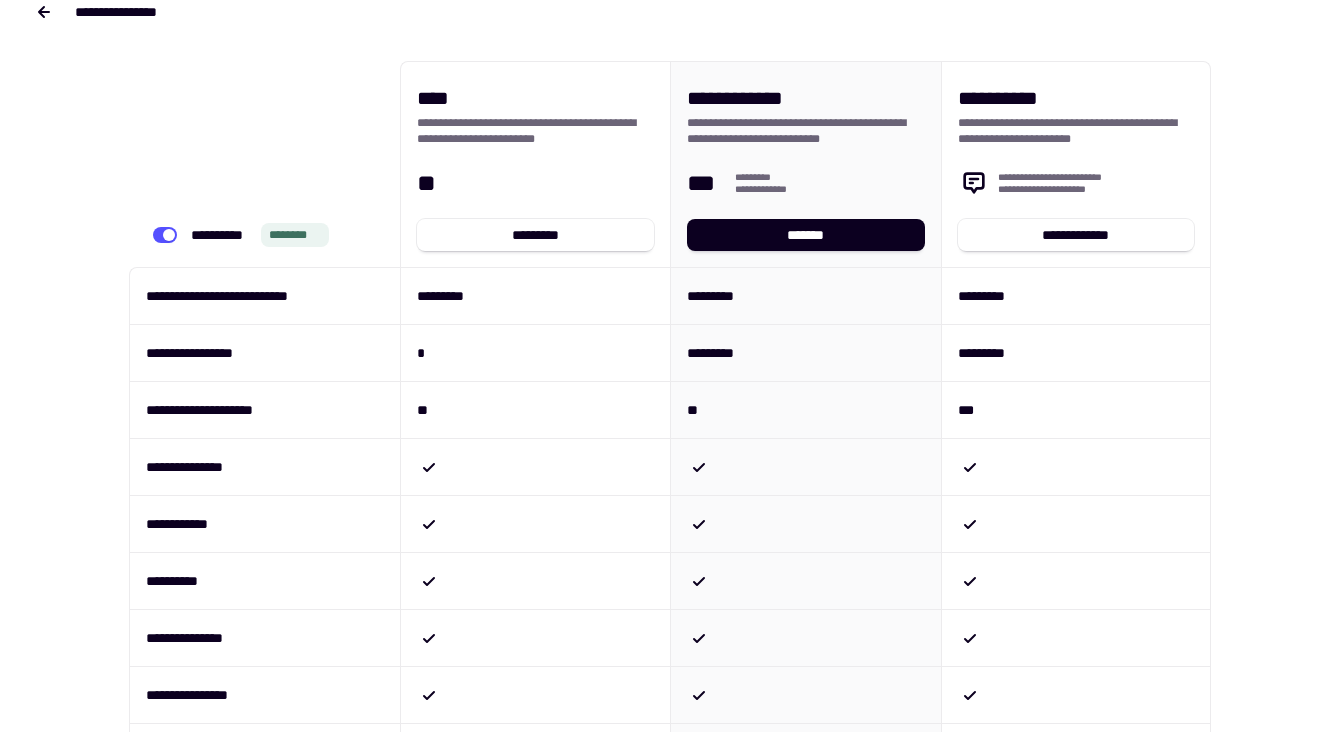 scroll, scrollTop: 0, scrollLeft: 0, axis: both 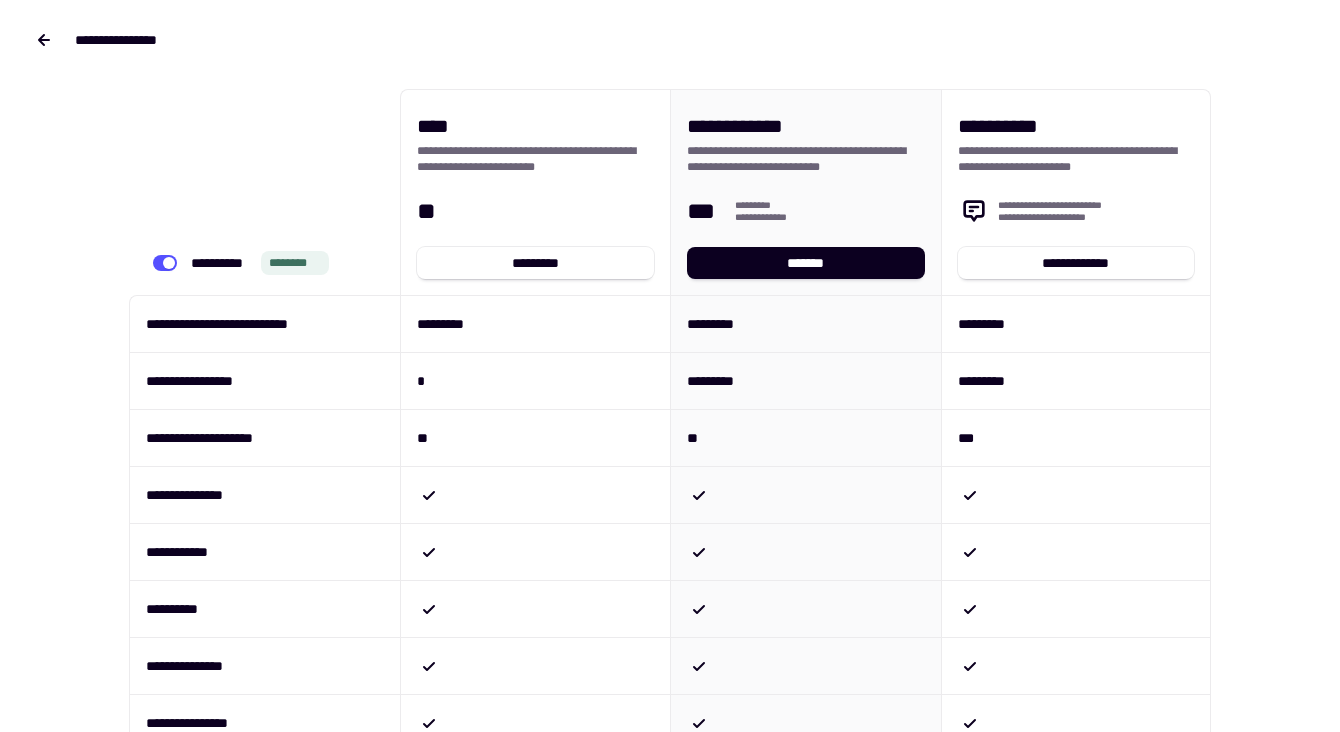 click on "*********" at bounding box center [535, 323] 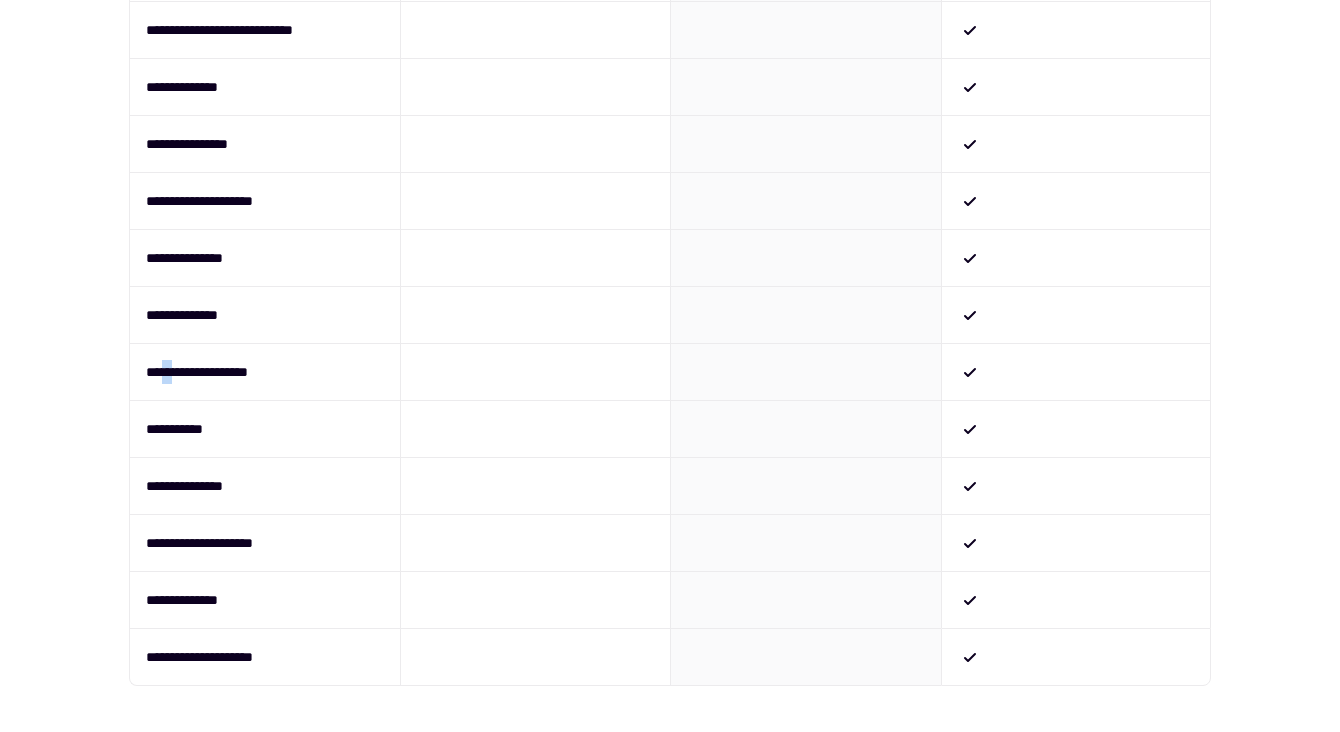 click on "**********" at bounding box center [264, 371] 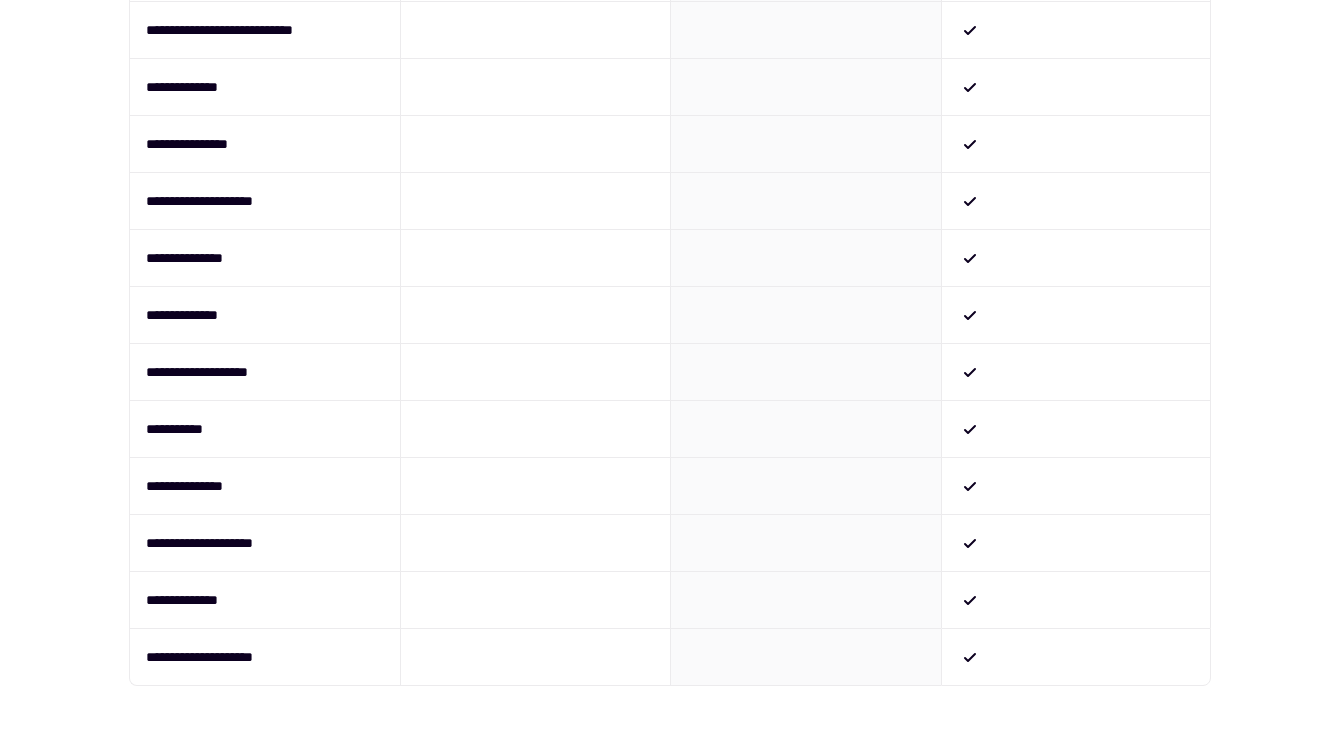 drag, startPoint x: 171, startPoint y: 354, endPoint x: 185, endPoint y: 363, distance: 16.643316 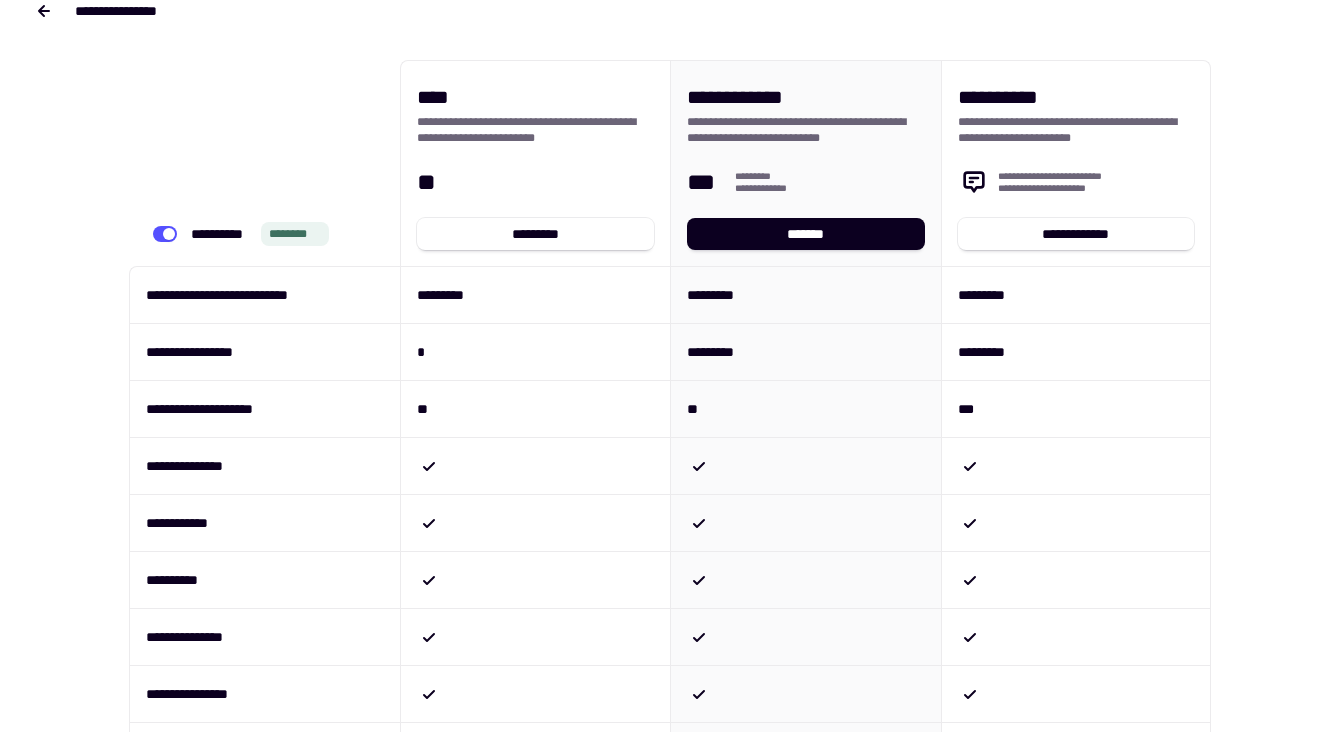scroll, scrollTop: 0, scrollLeft: 0, axis: both 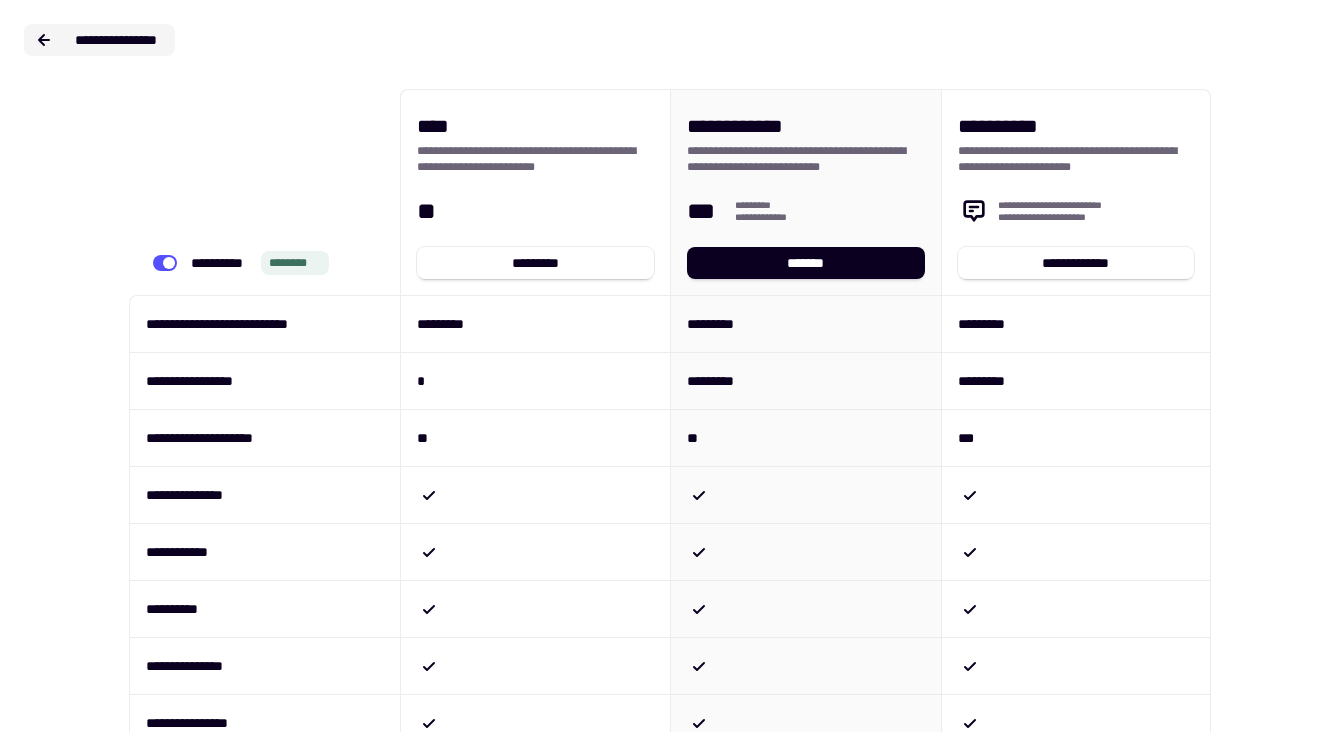 click on "**********" 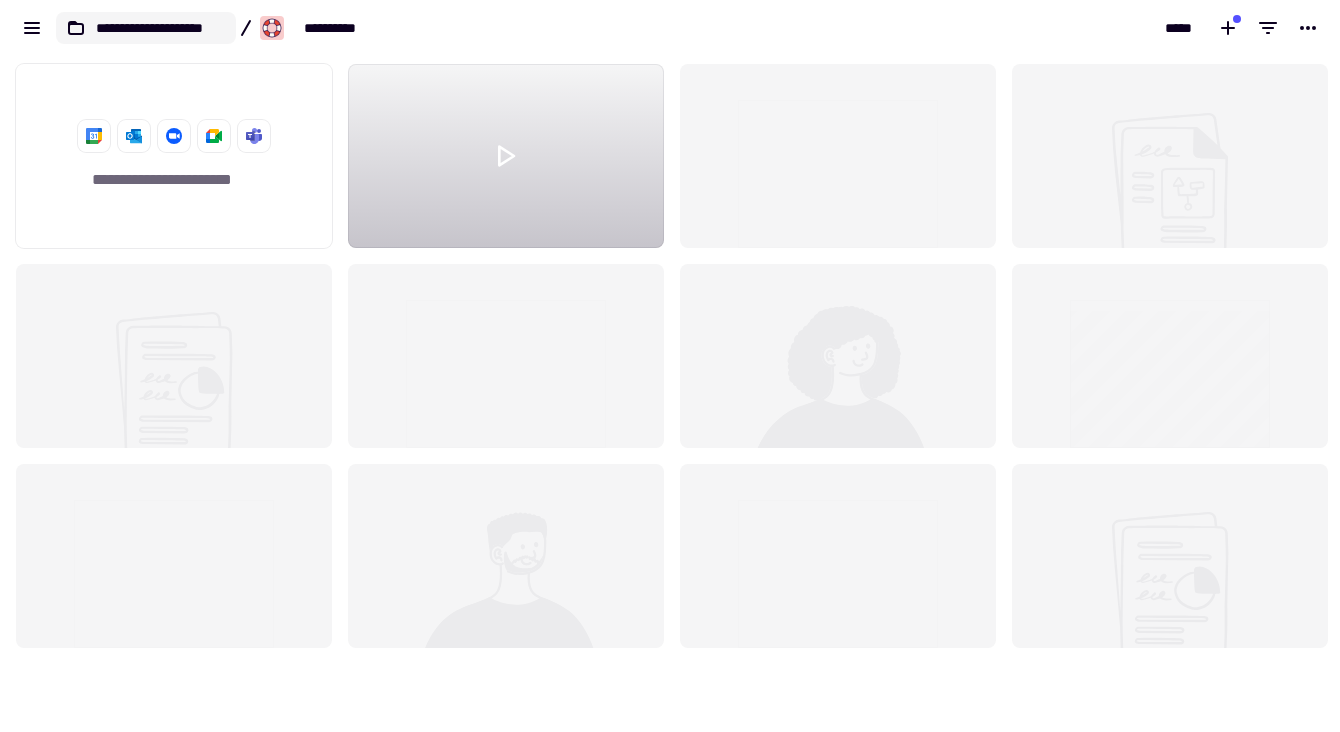 scroll, scrollTop: 16, scrollLeft: 16, axis: both 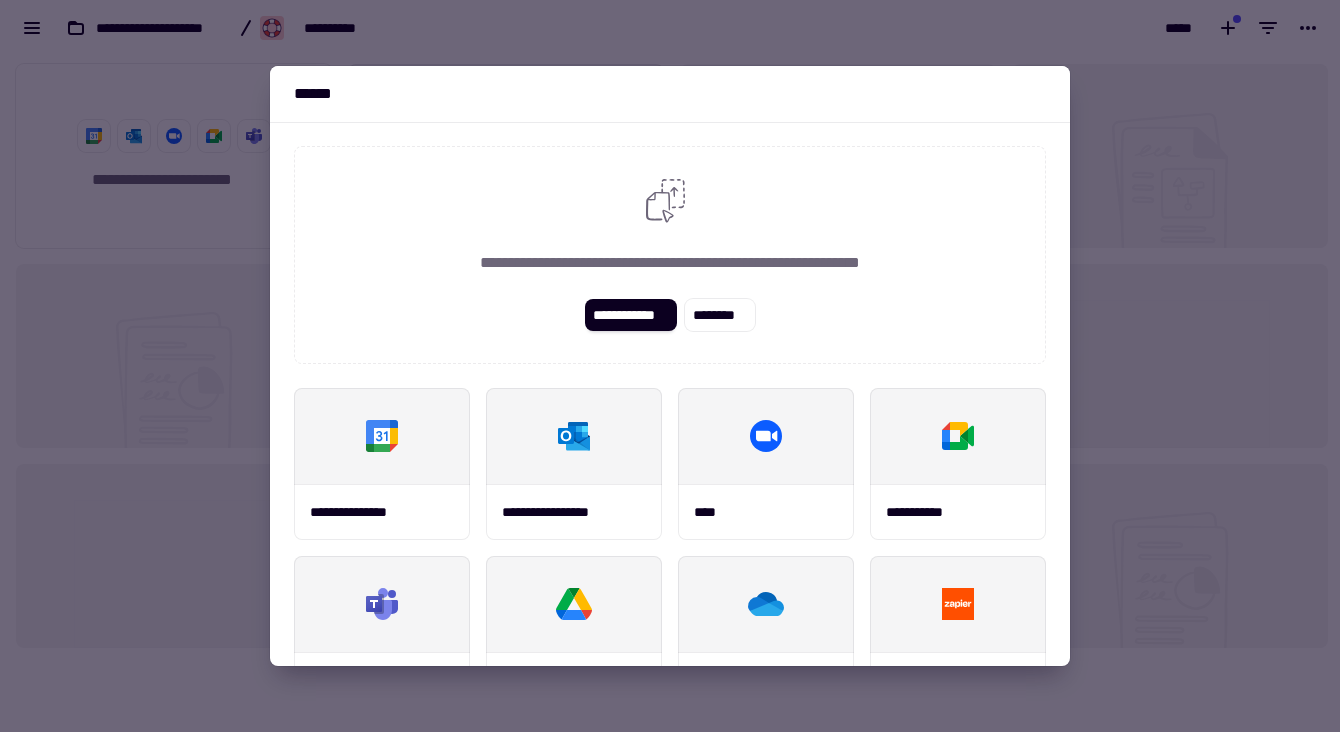 click at bounding box center [670, 366] 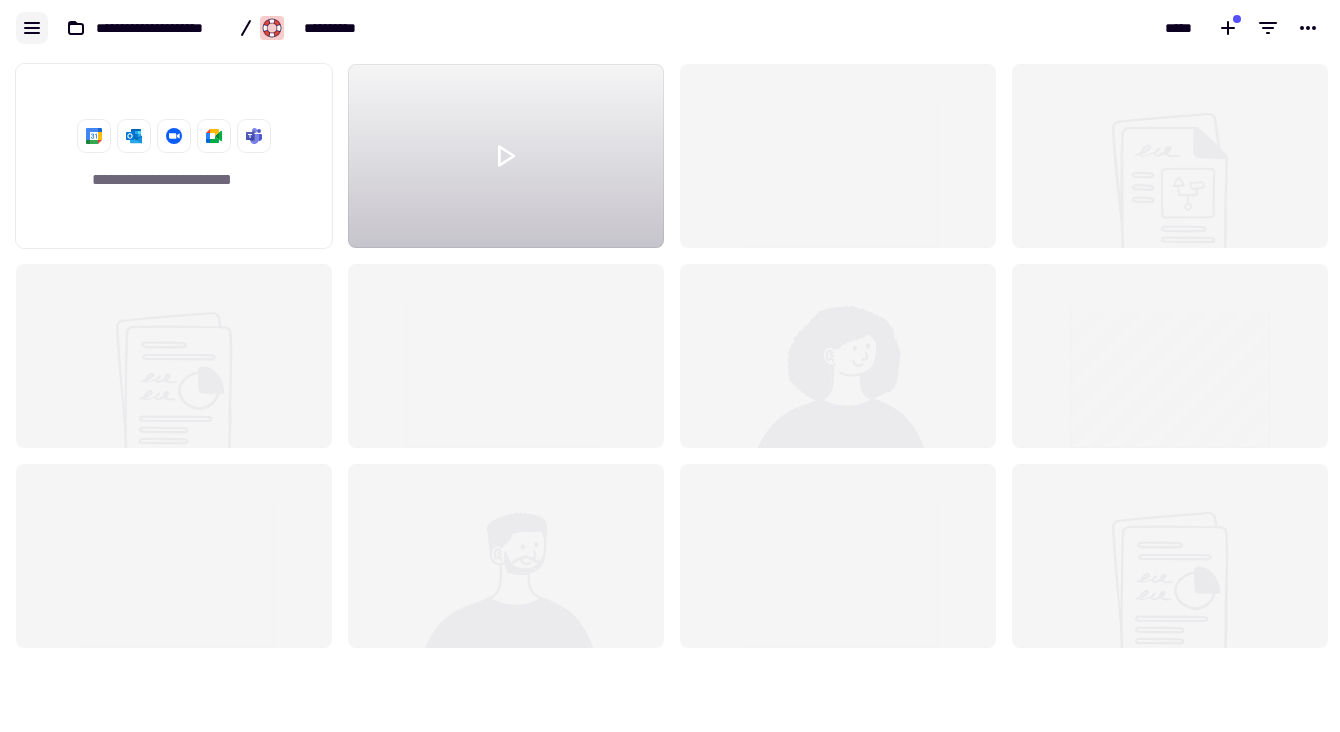 click 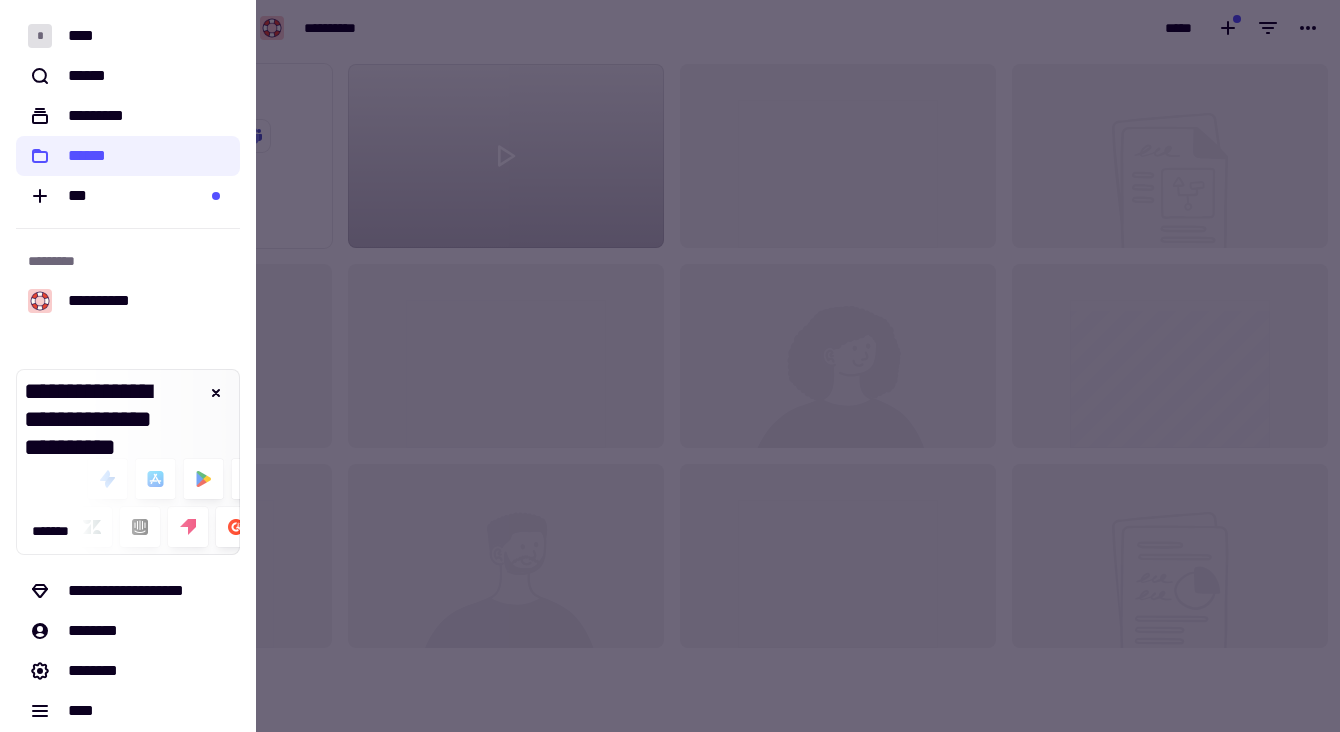 scroll, scrollTop: 15, scrollLeft: 0, axis: vertical 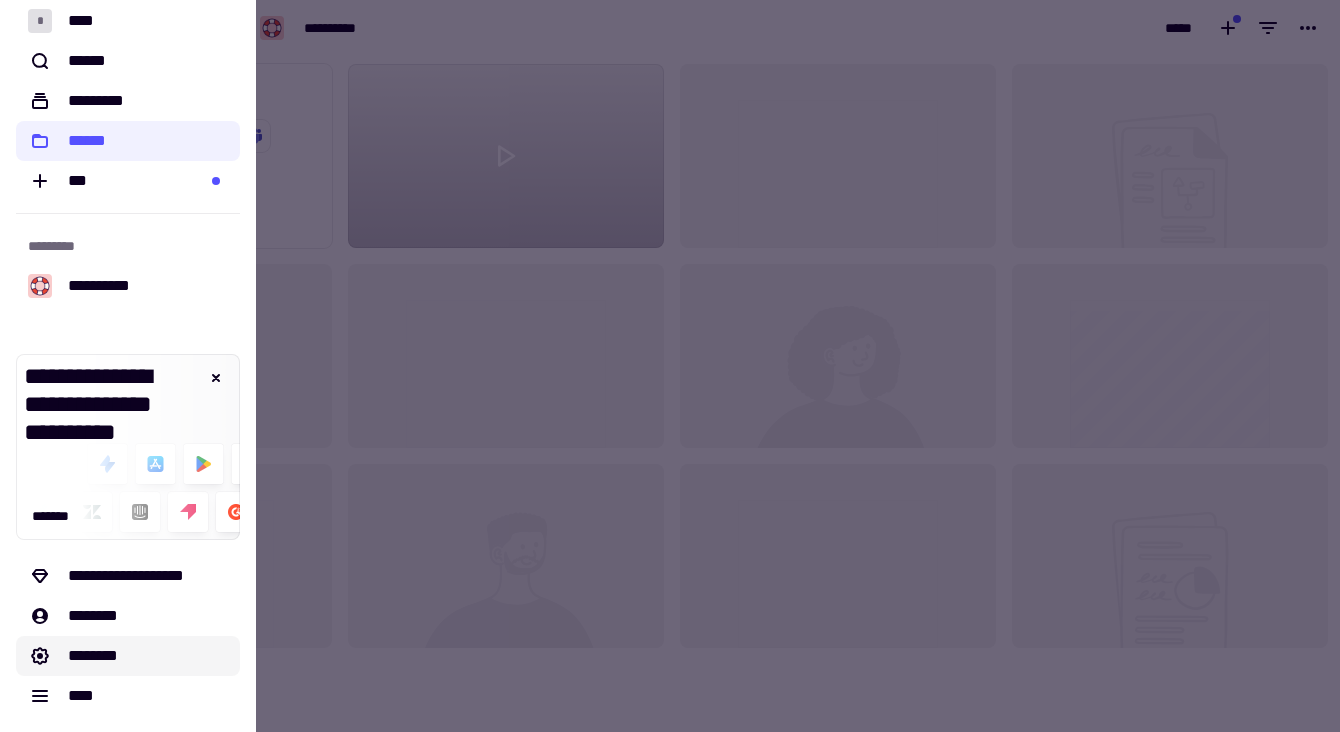click on "********" 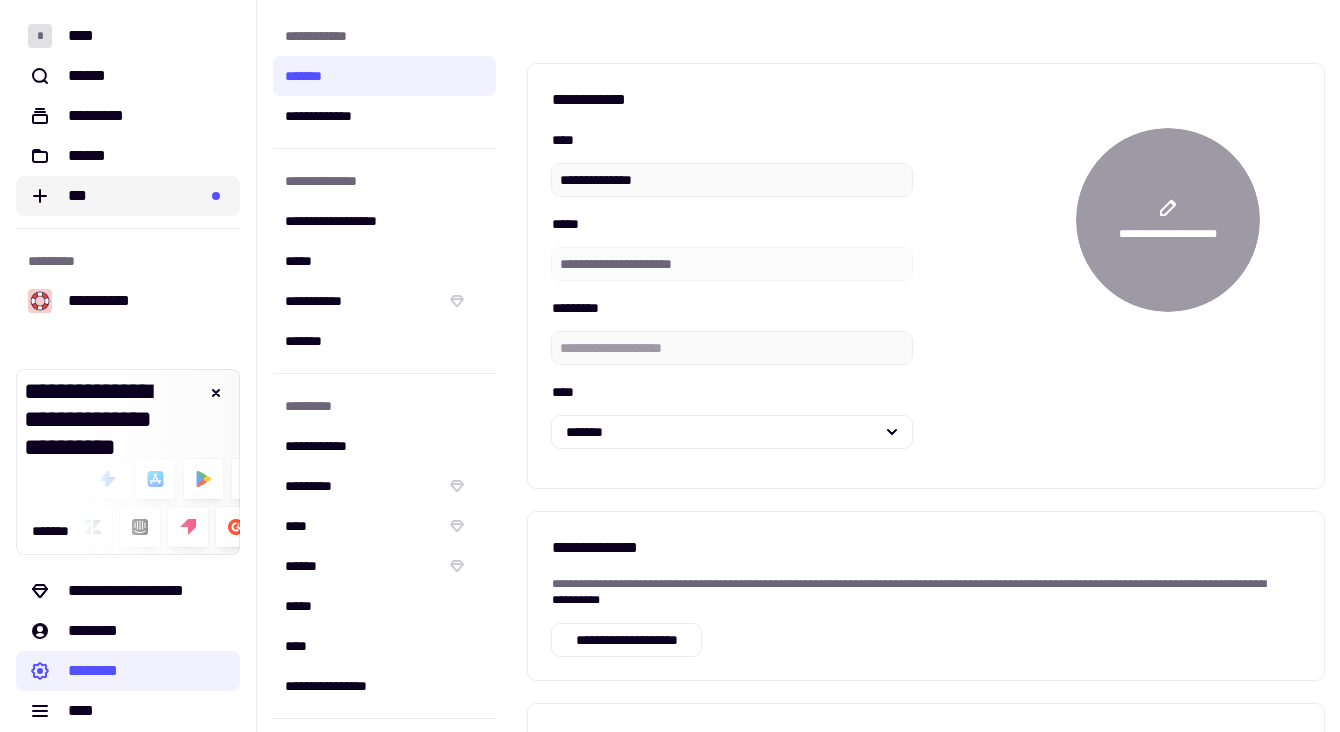 click on "***" 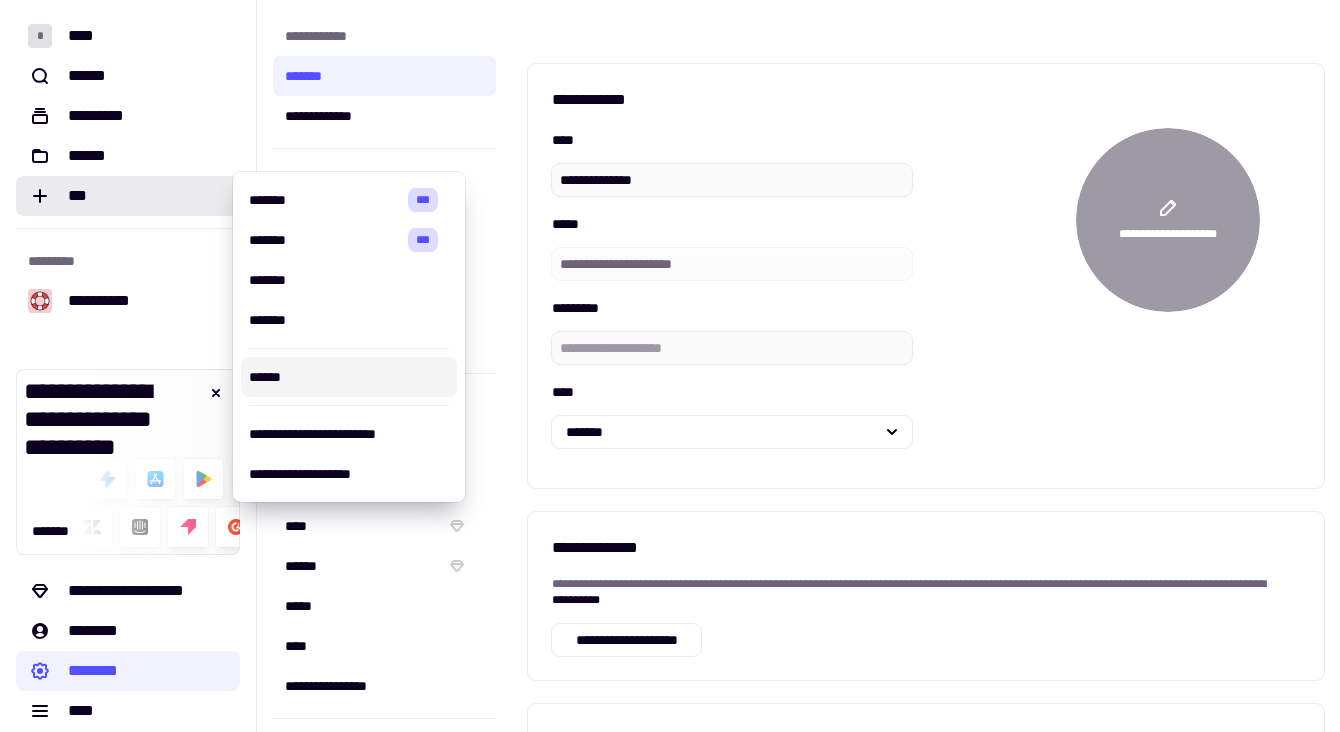 scroll, scrollTop: 15, scrollLeft: 0, axis: vertical 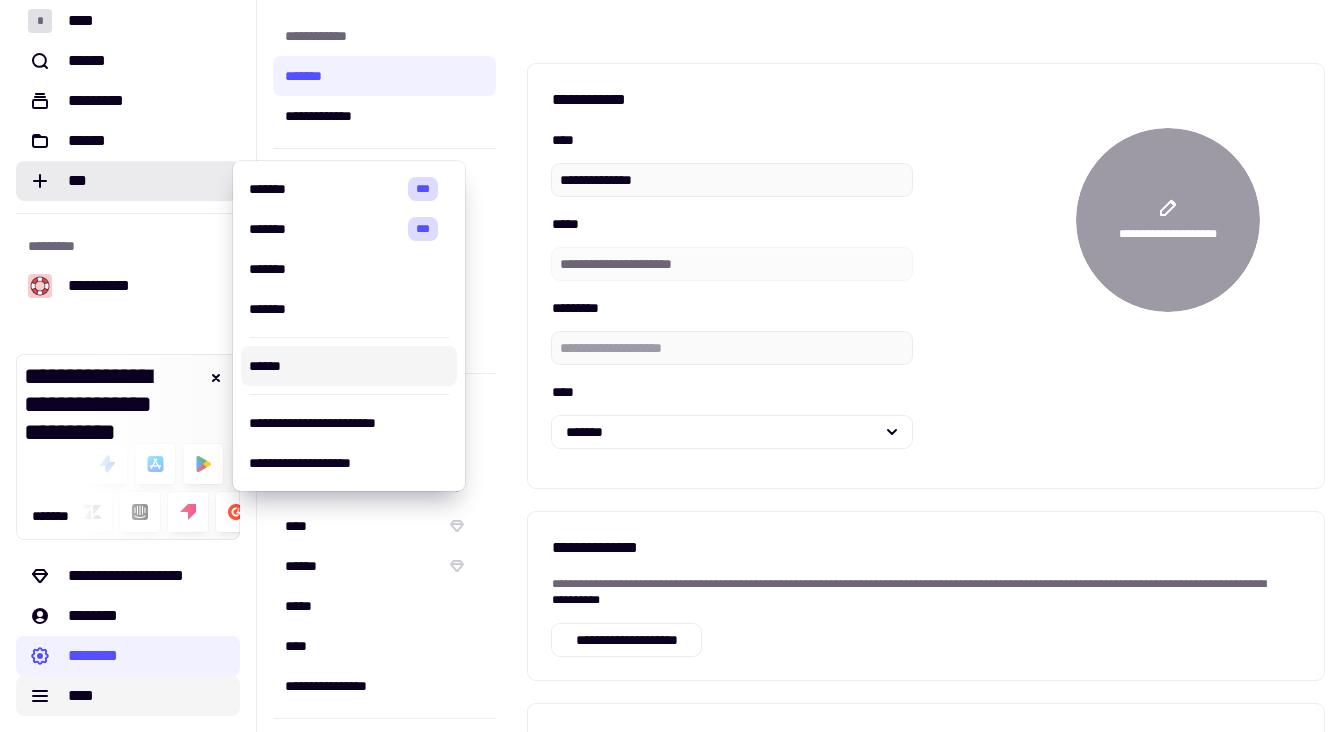 click on "****" 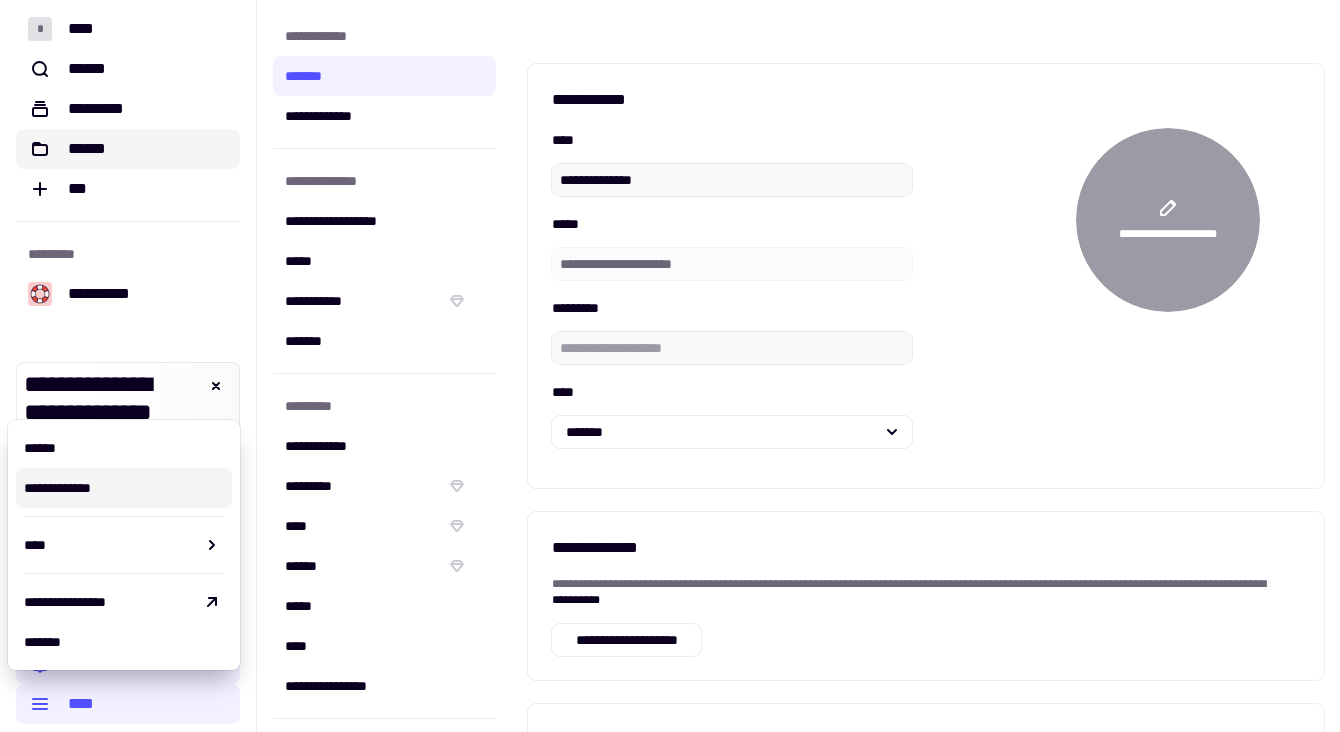scroll, scrollTop: 0, scrollLeft: 0, axis: both 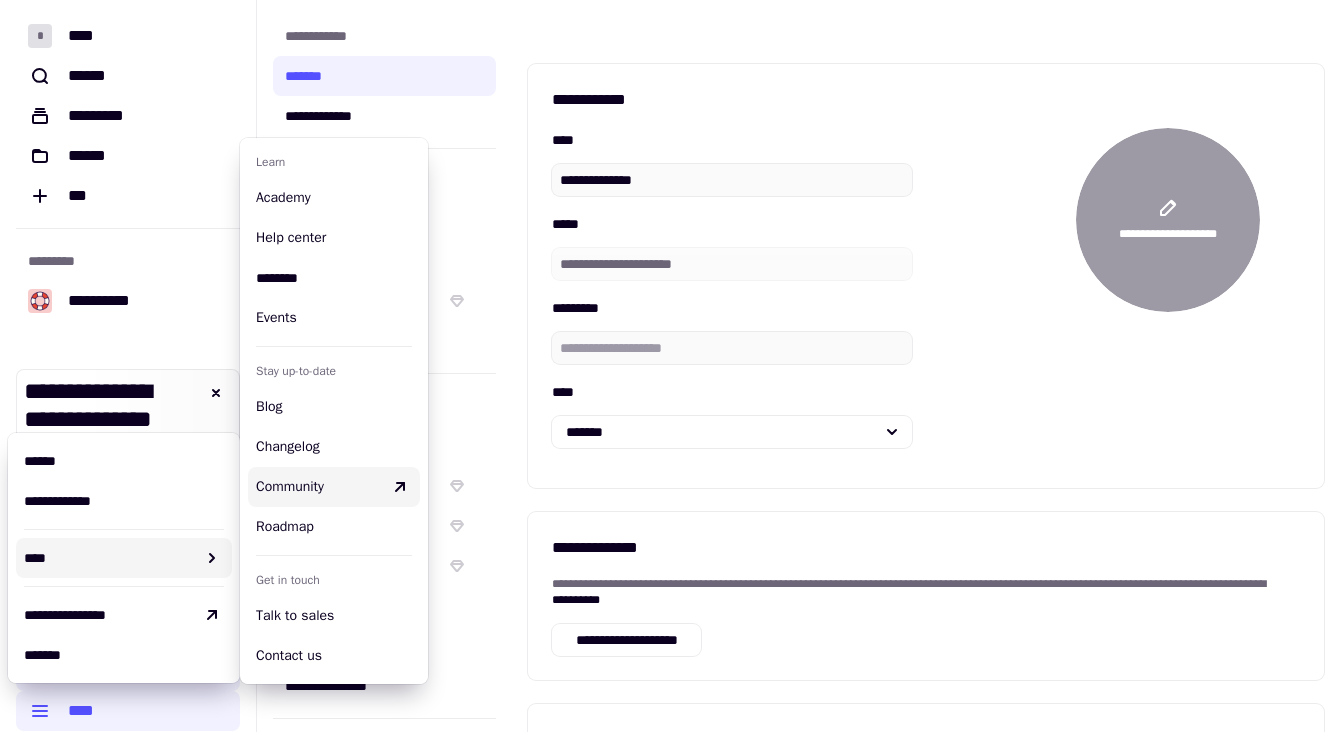 click on "**********" at bounding box center [926, 296] 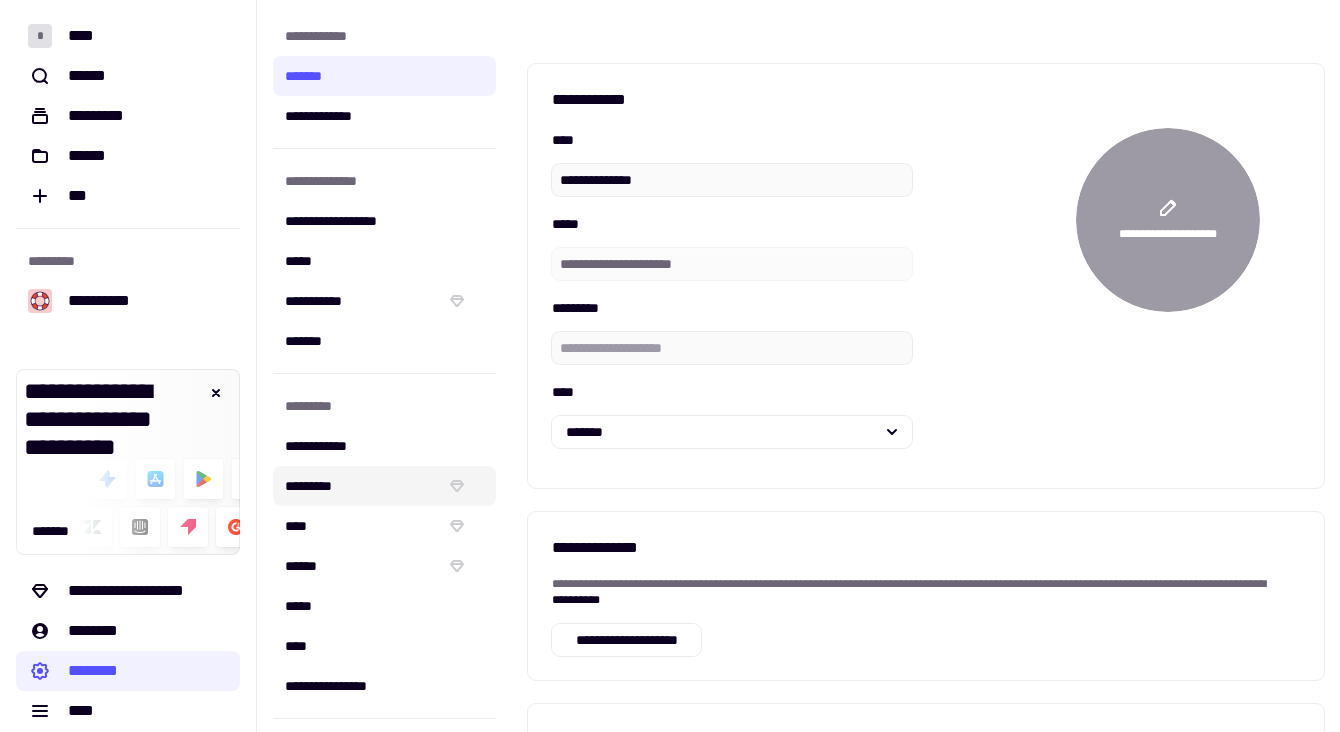 click on "*********" 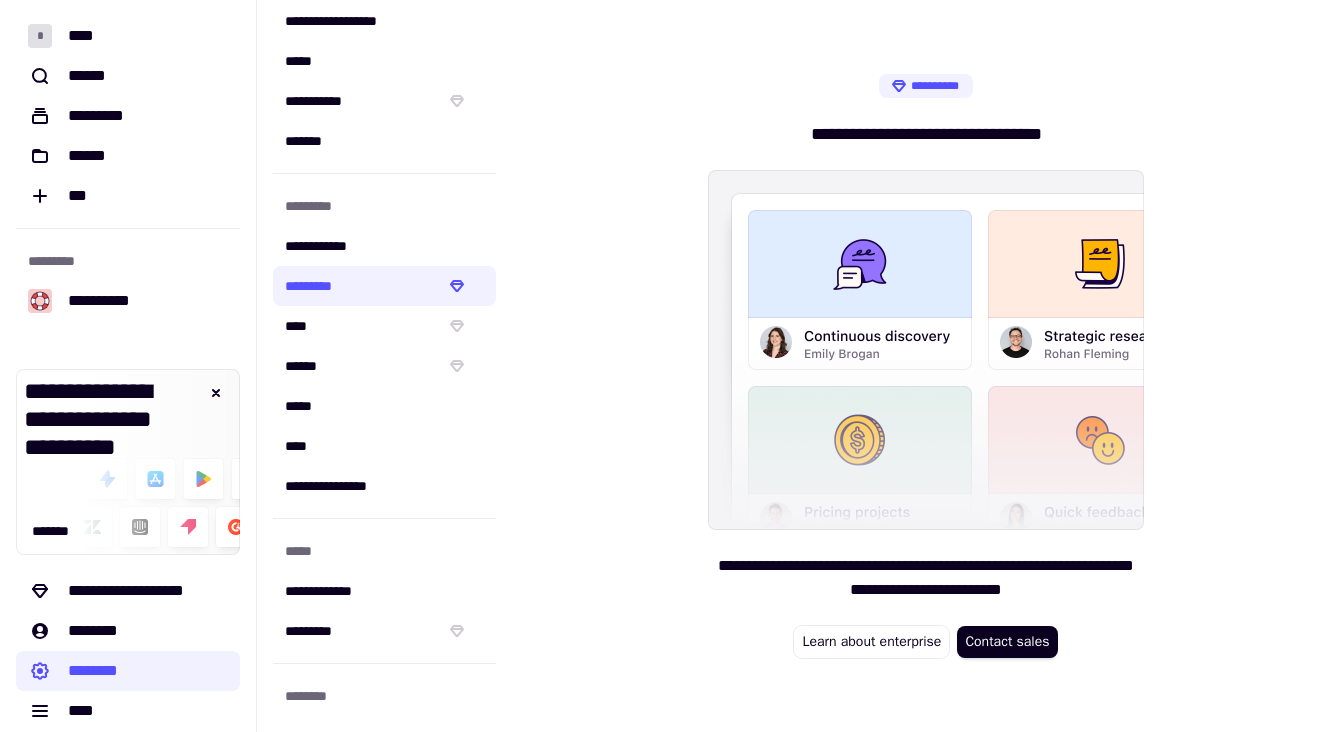 scroll, scrollTop: 0, scrollLeft: 0, axis: both 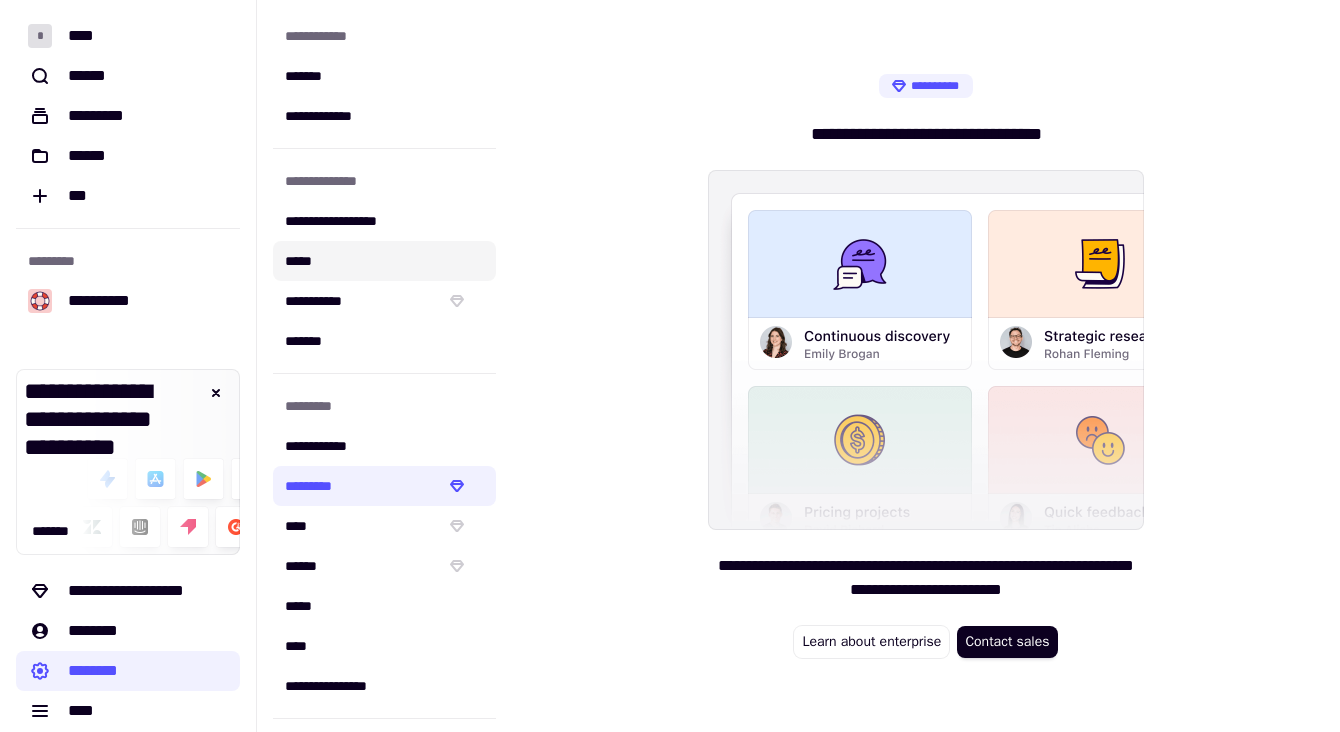 click on "*****" 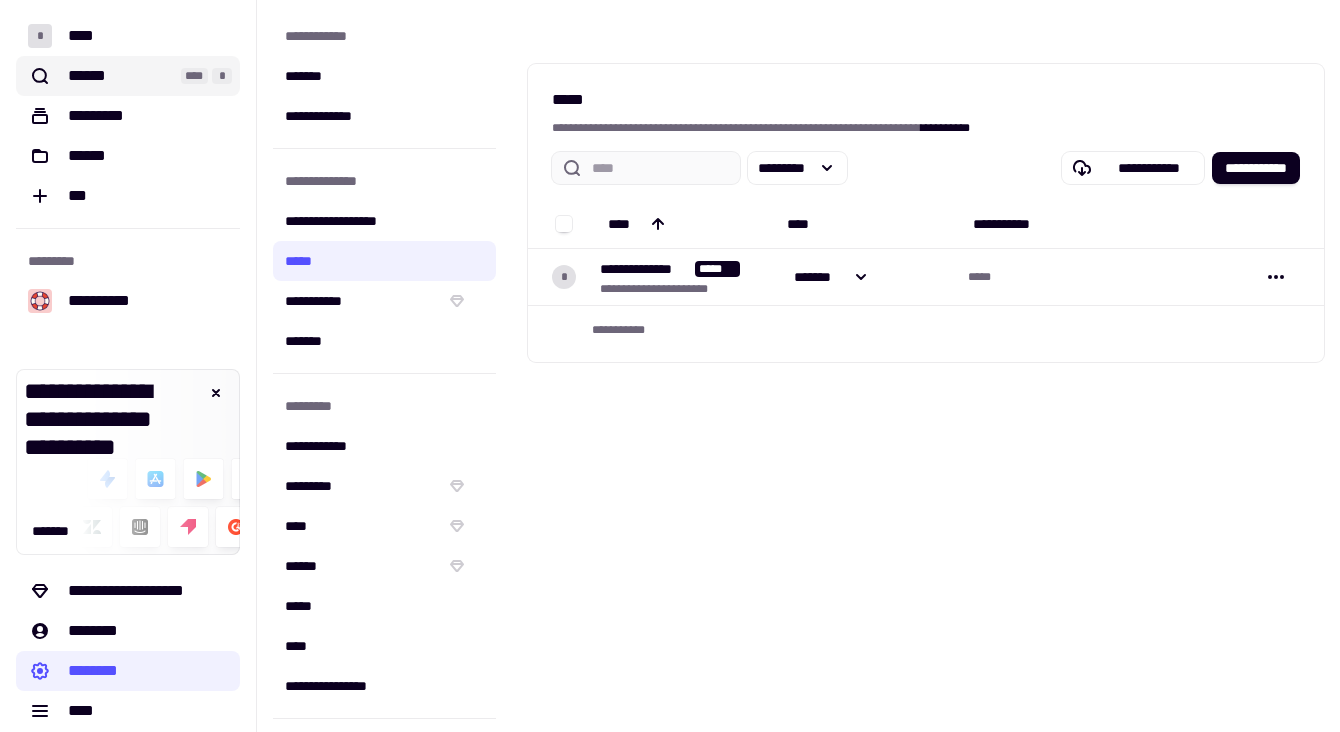 click on "******" 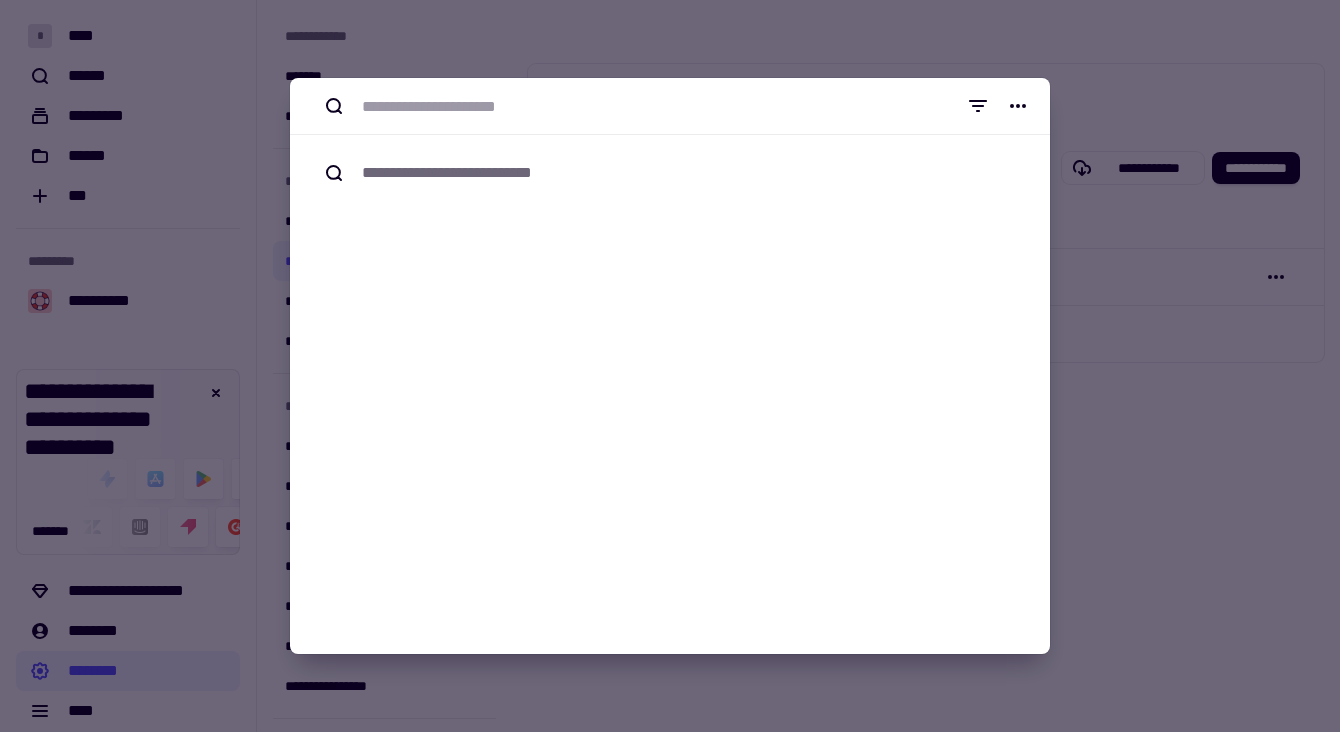 click at bounding box center (670, 366) 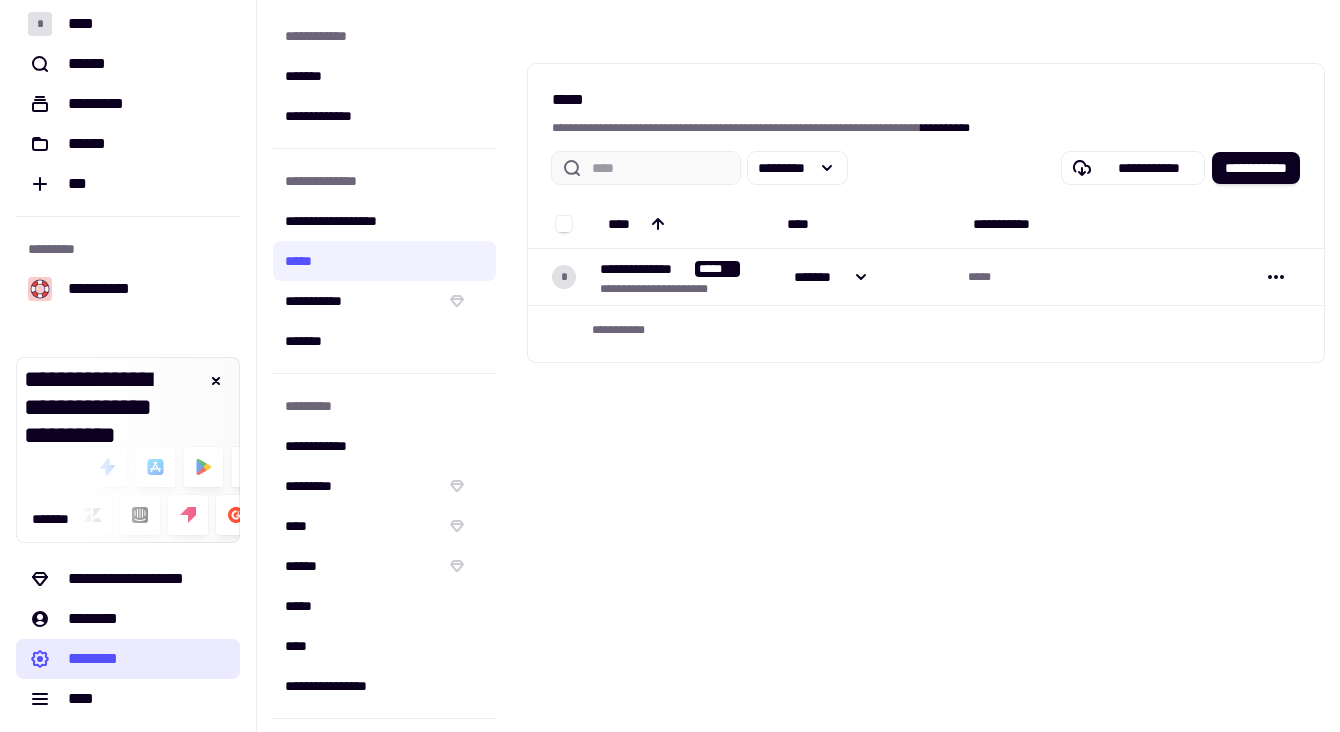 scroll, scrollTop: 15, scrollLeft: 0, axis: vertical 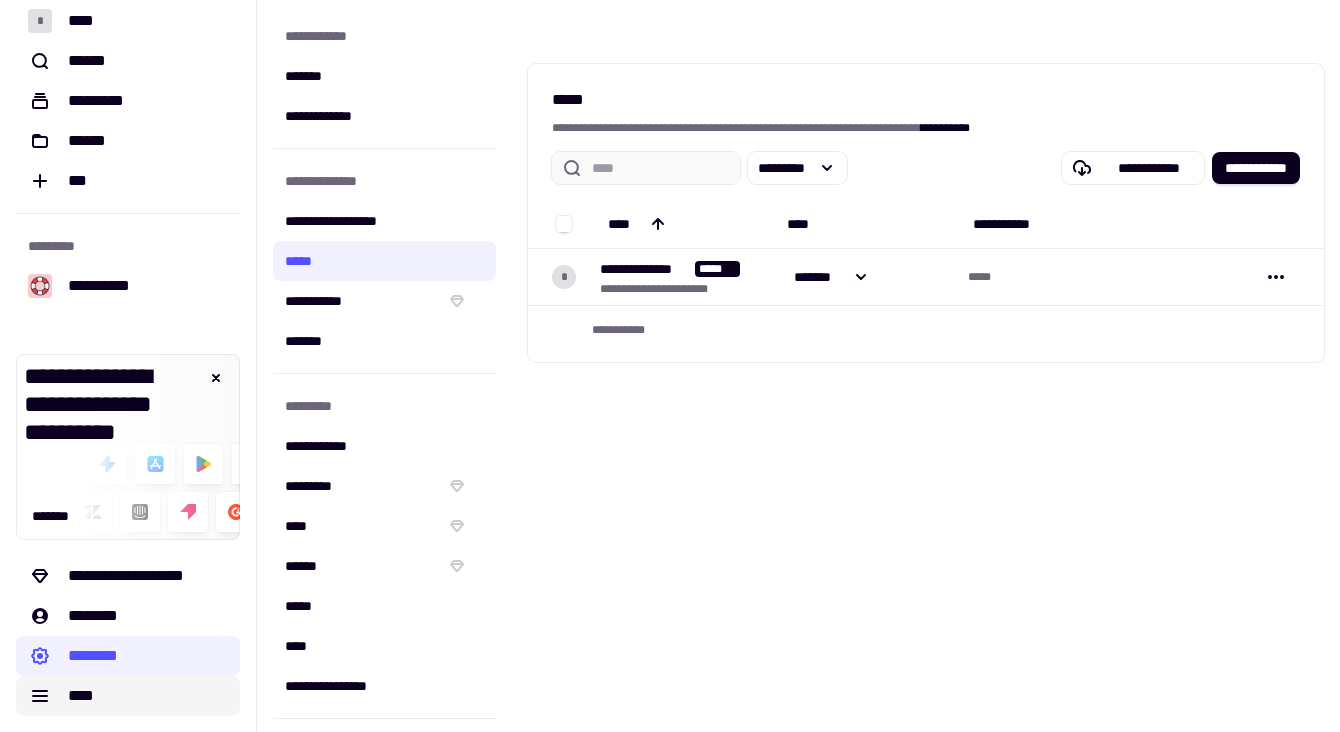 click on "****" 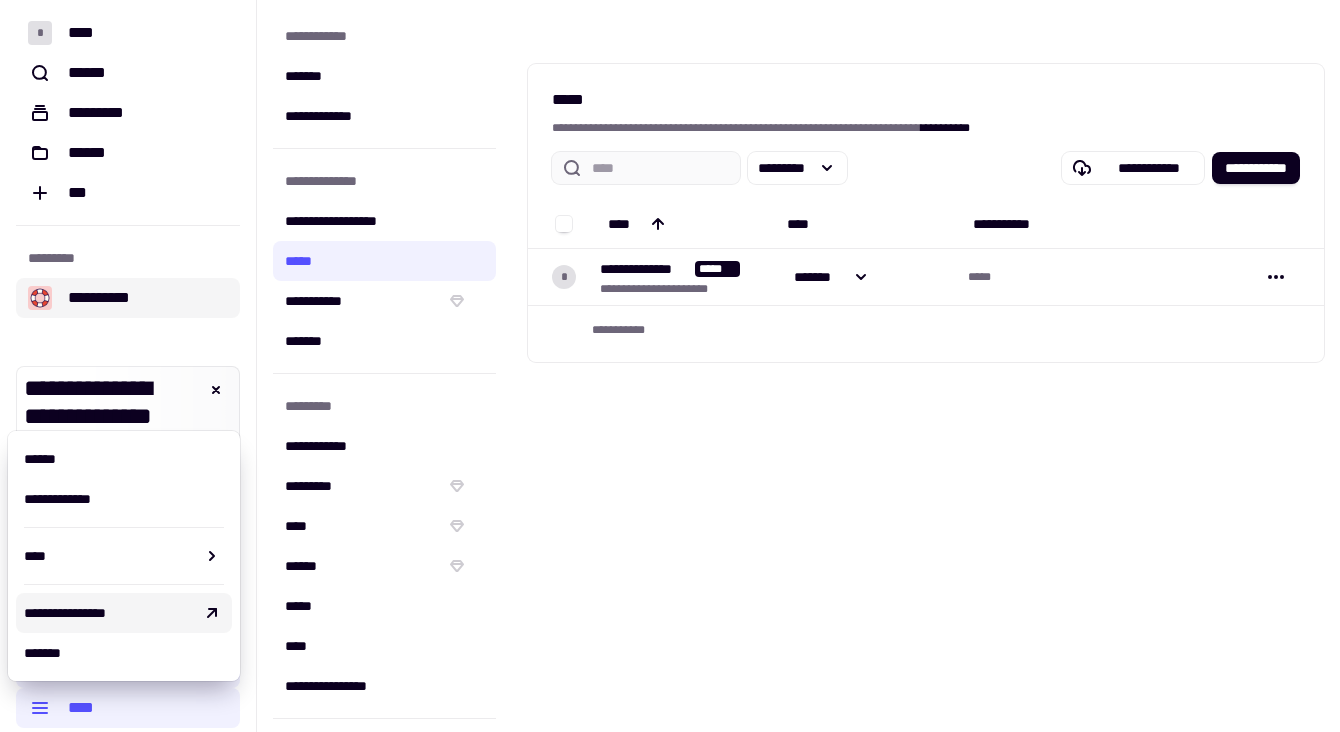 scroll, scrollTop: 0, scrollLeft: 0, axis: both 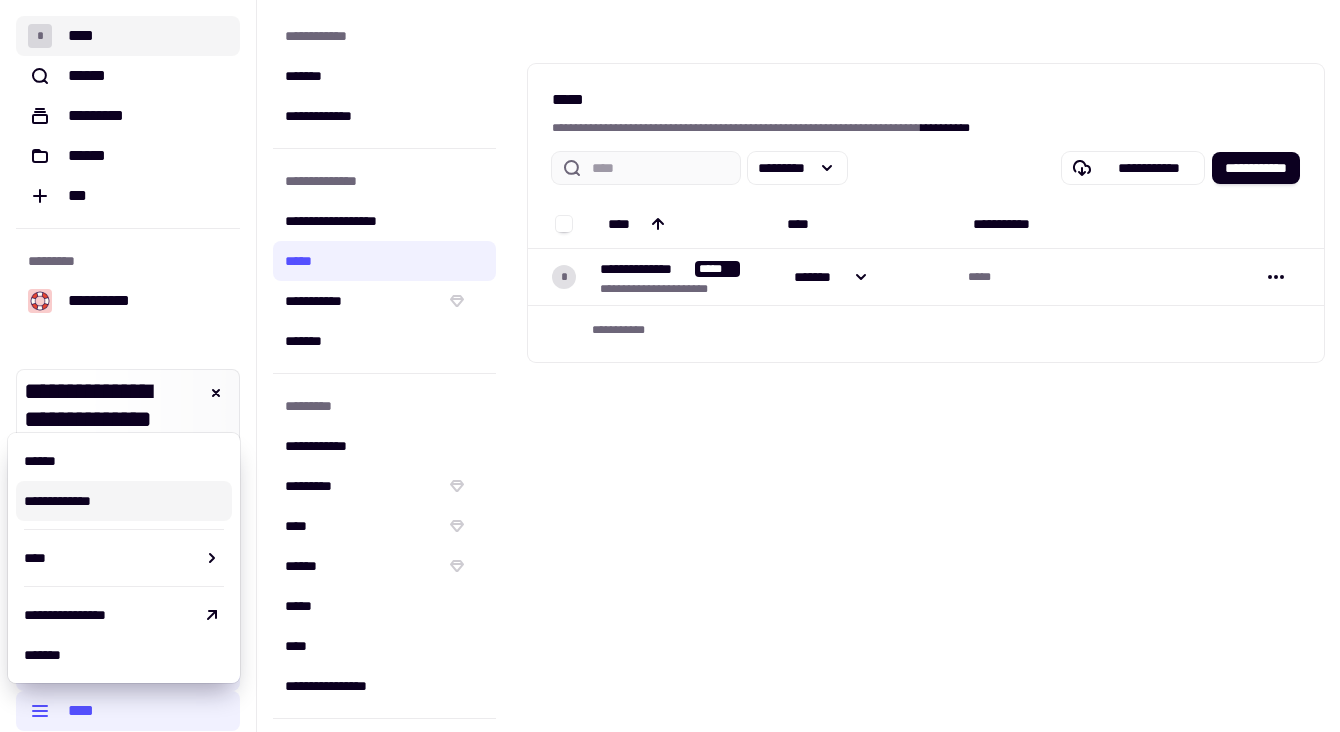 click on "* ****" 